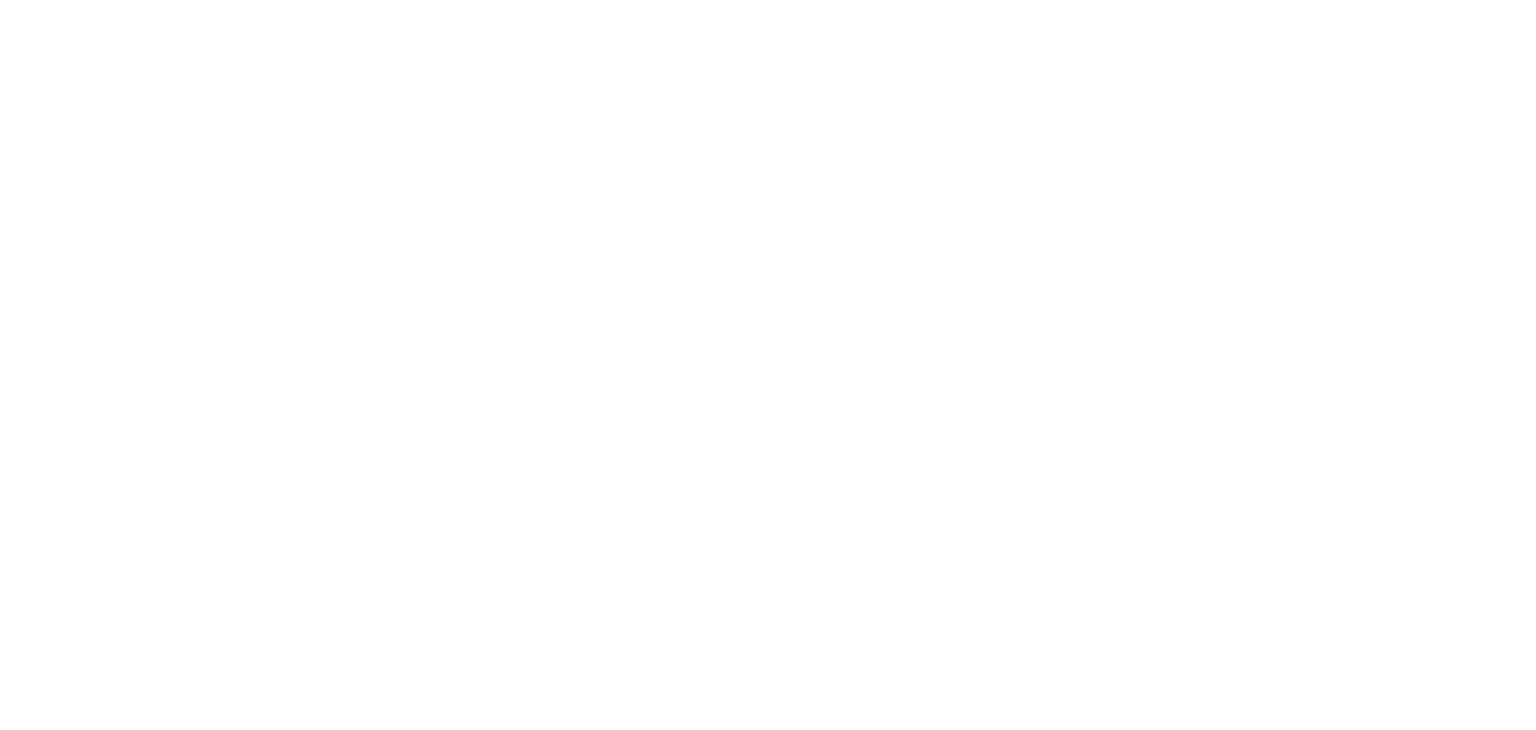 scroll, scrollTop: 0, scrollLeft: 0, axis: both 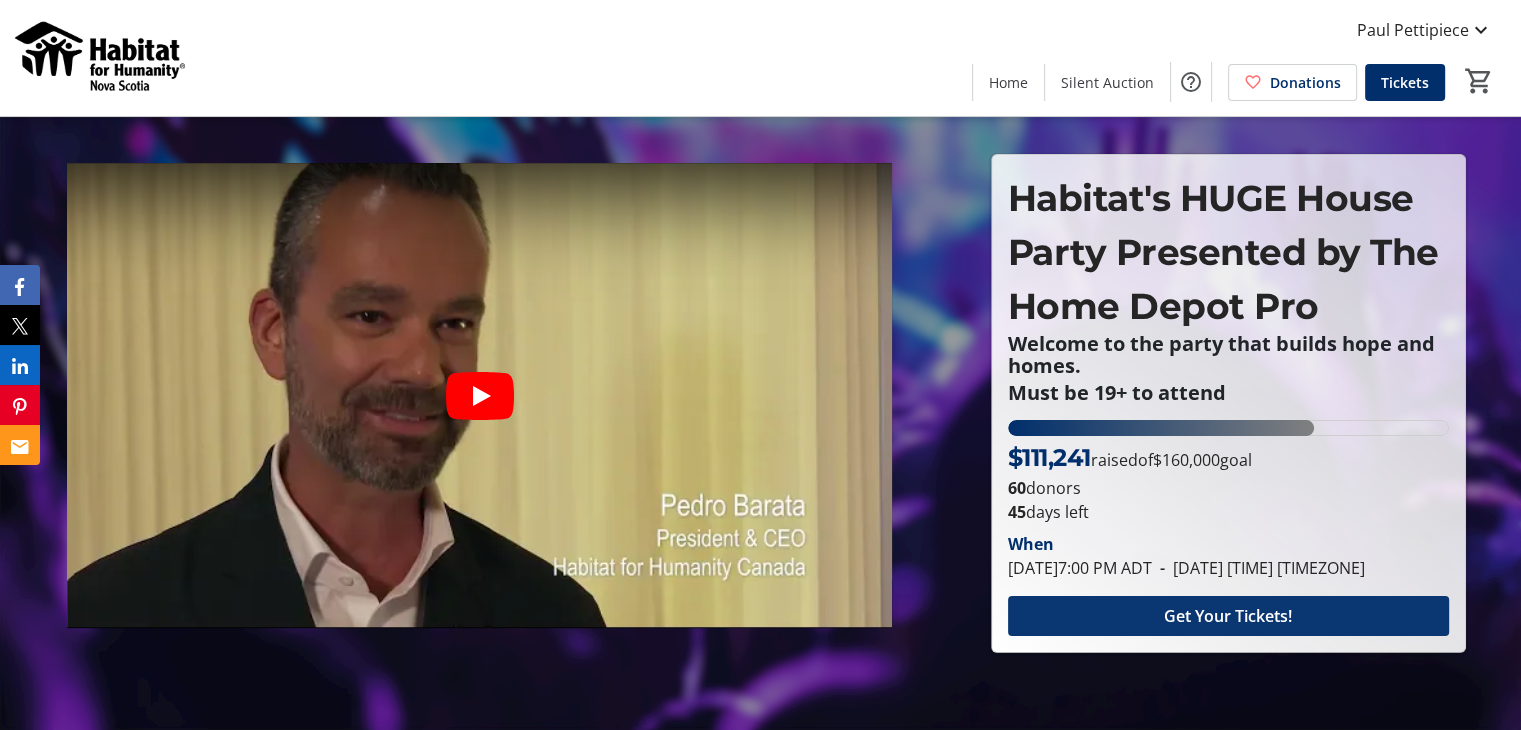 click on "Get Your Tickets!" at bounding box center (1228, 616) 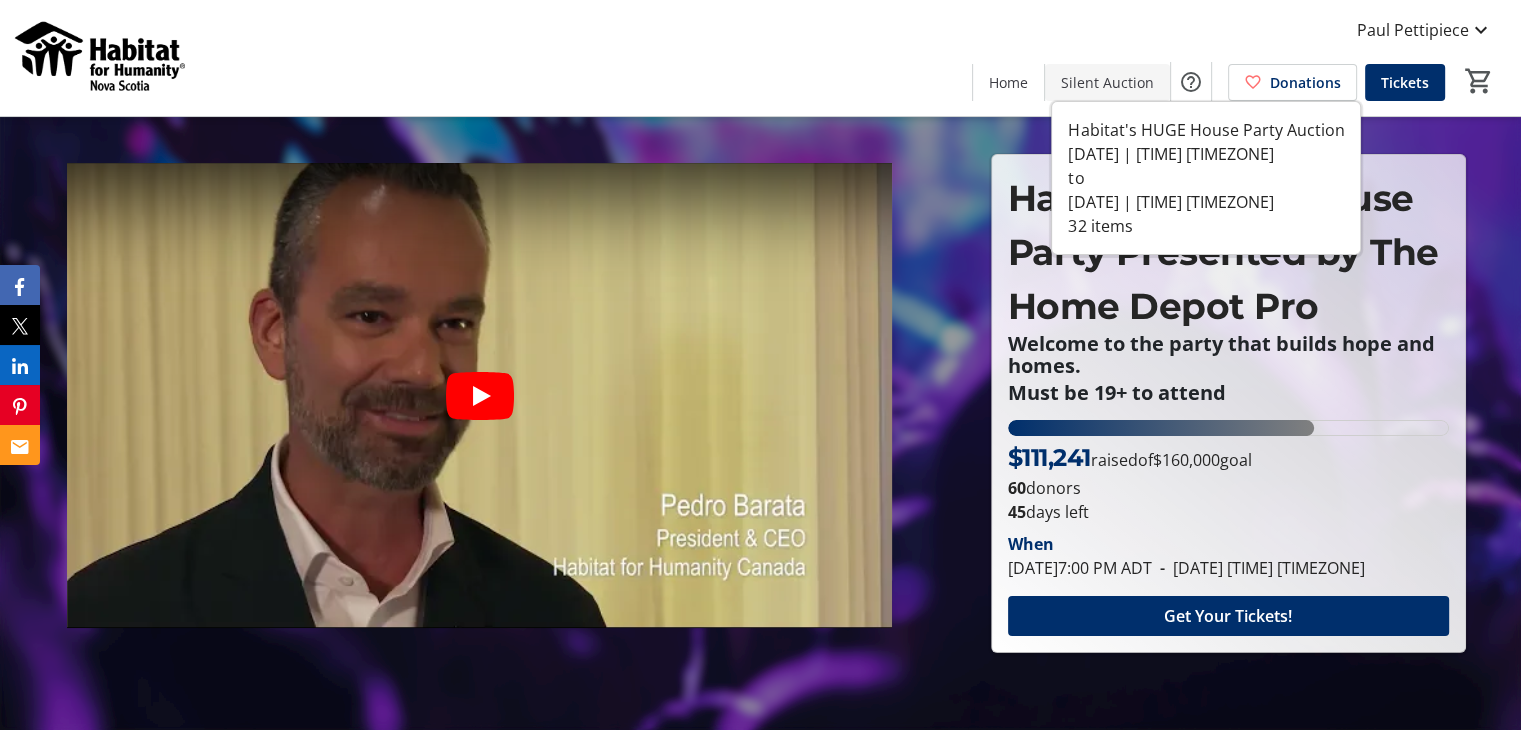 click on "Silent Auction" 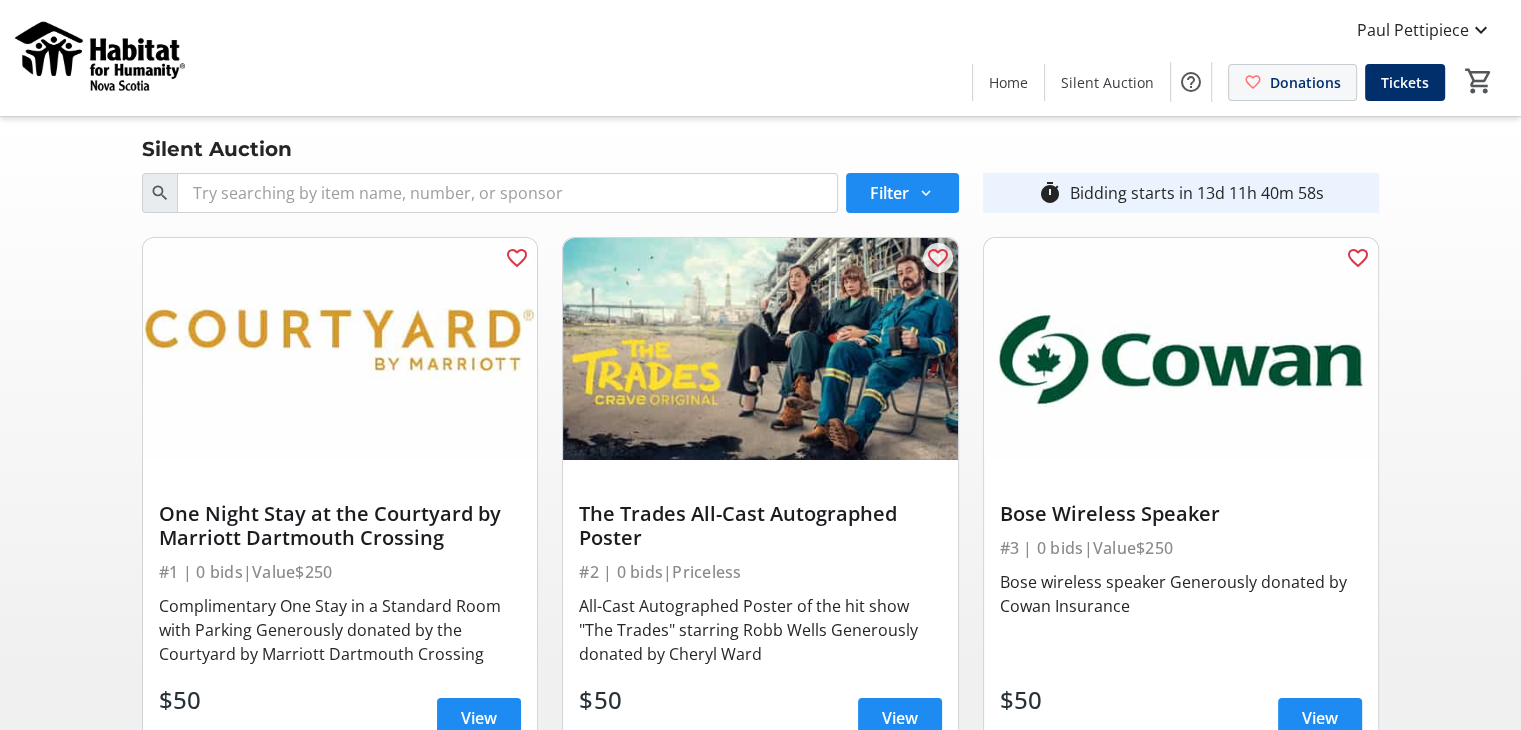 click on "Donations" 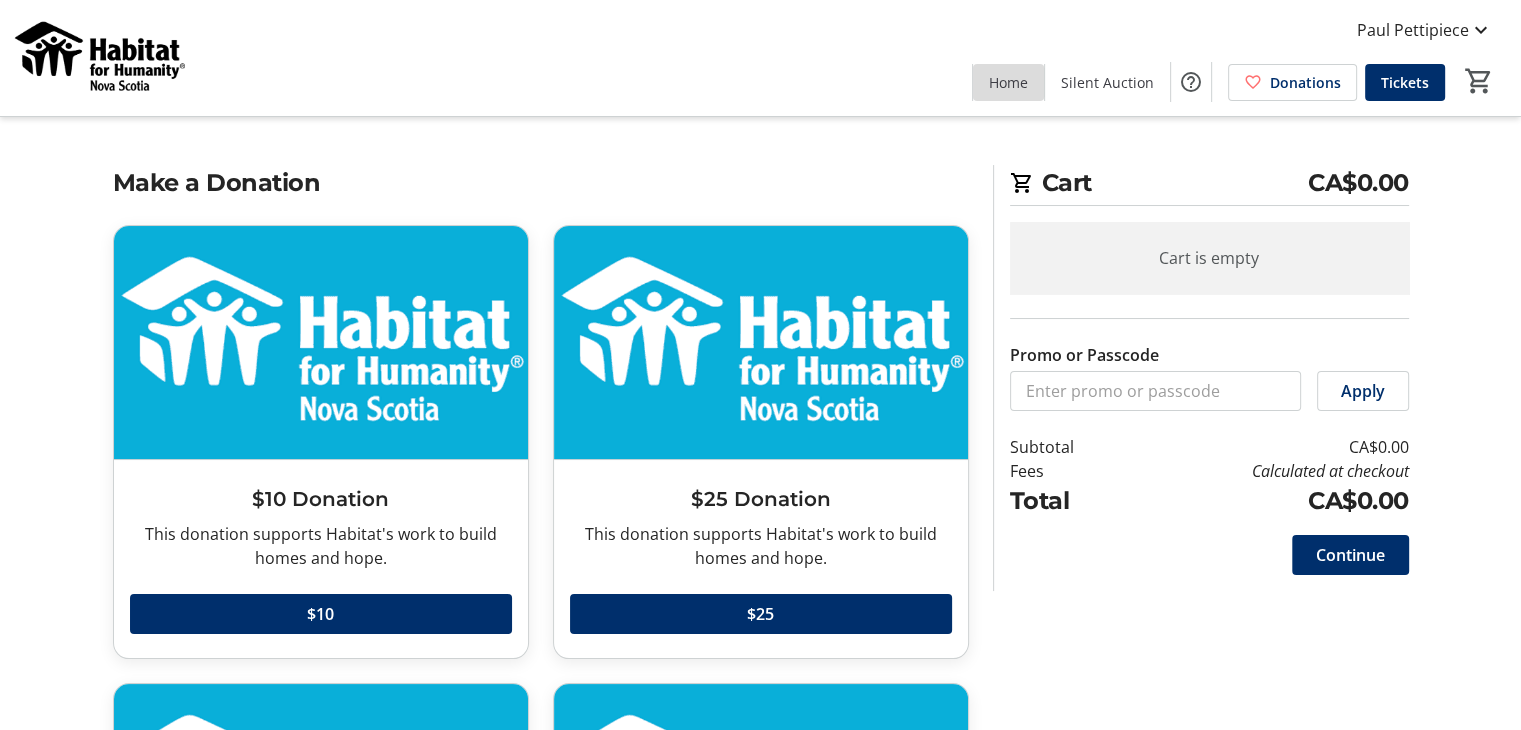 click on "Home" 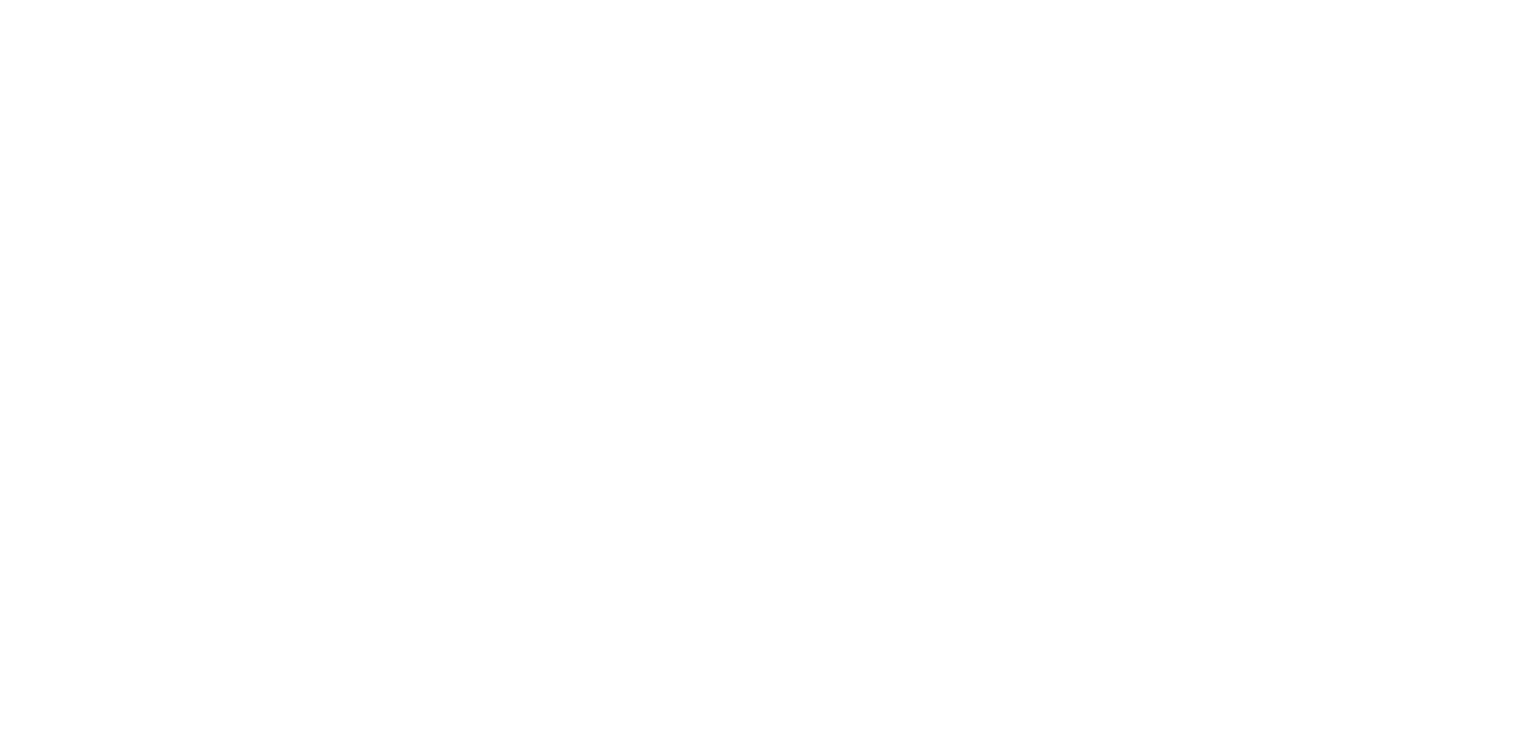 scroll, scrollTop: 0, scrollLeft: 0, axis: both 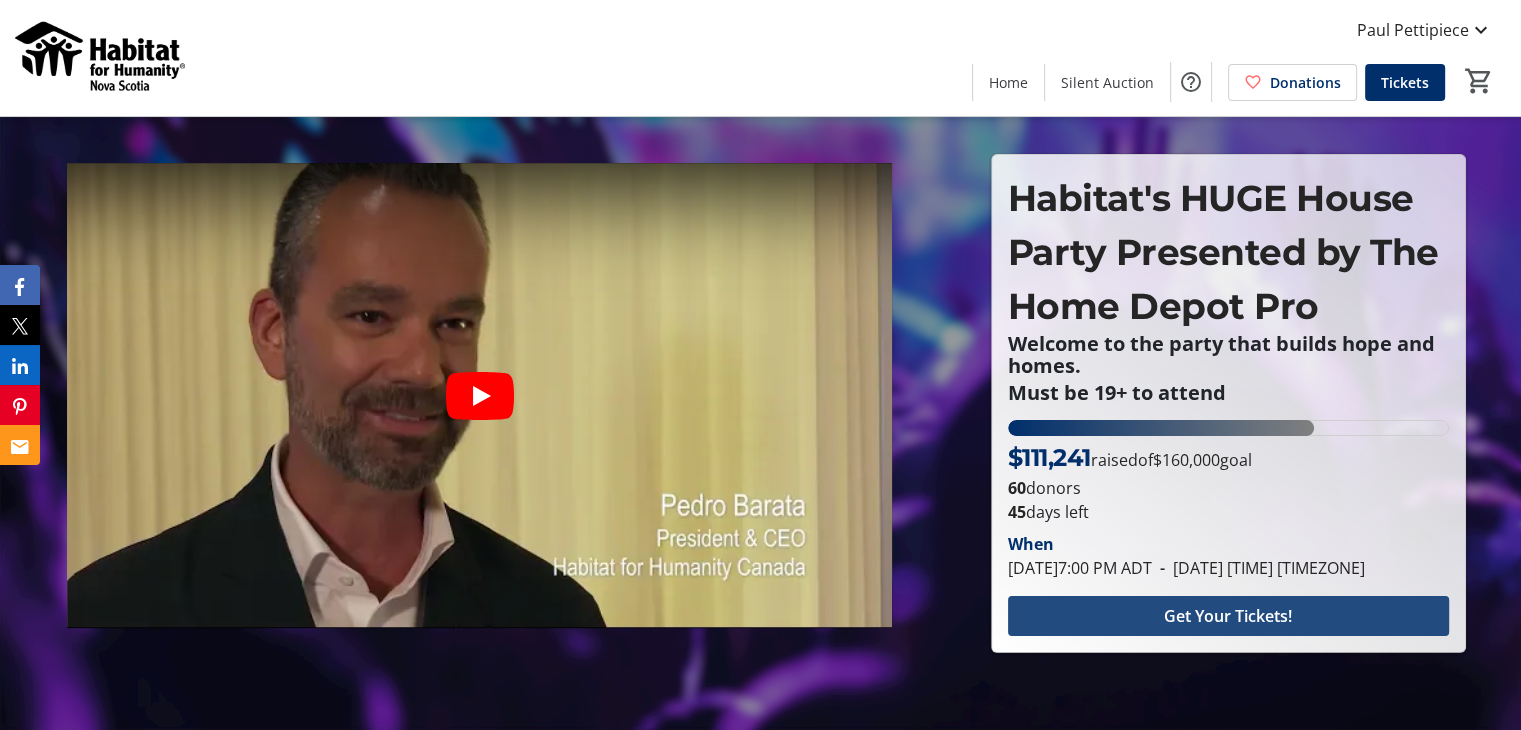 click on "Get Your Tickets!" at bounding box center [1228, 616] 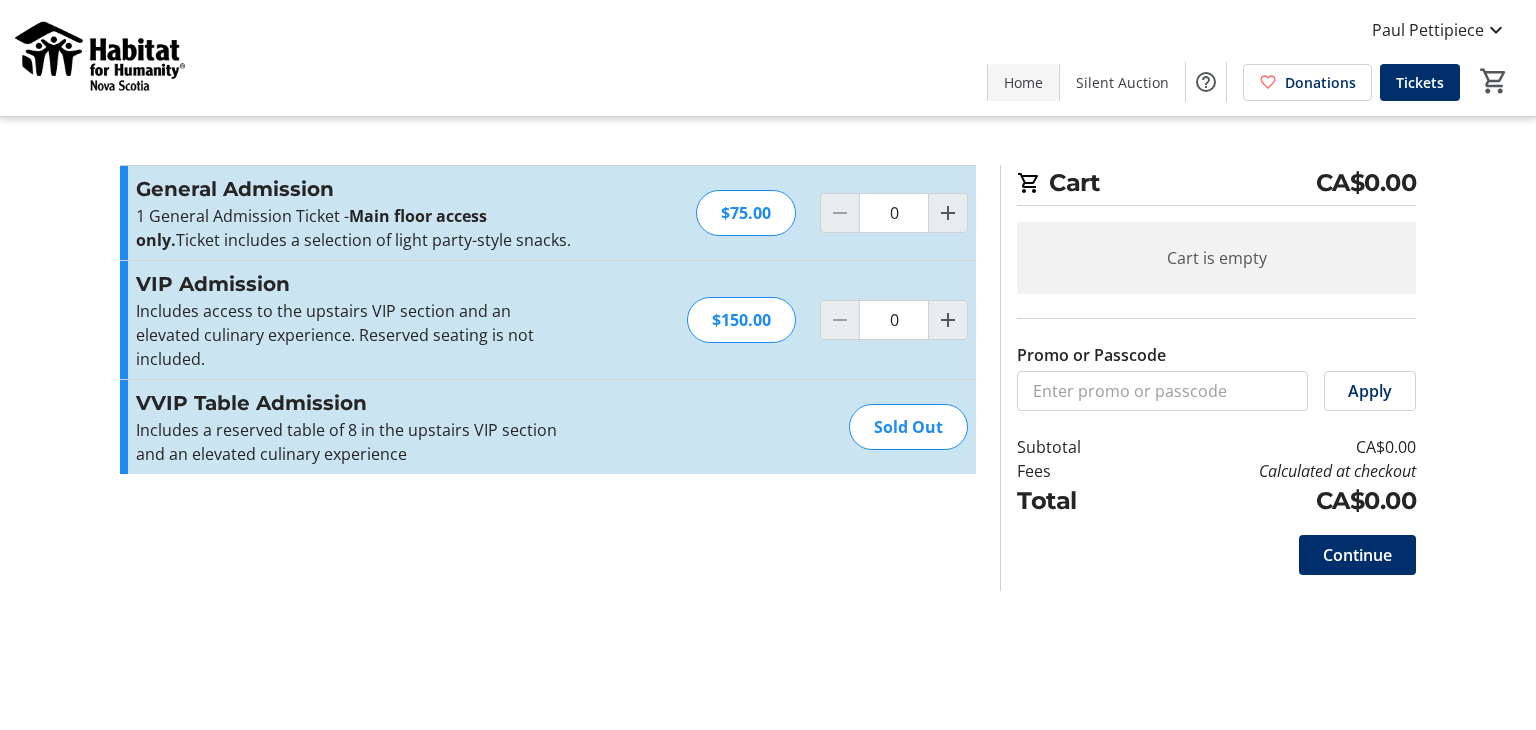 click on "Home" 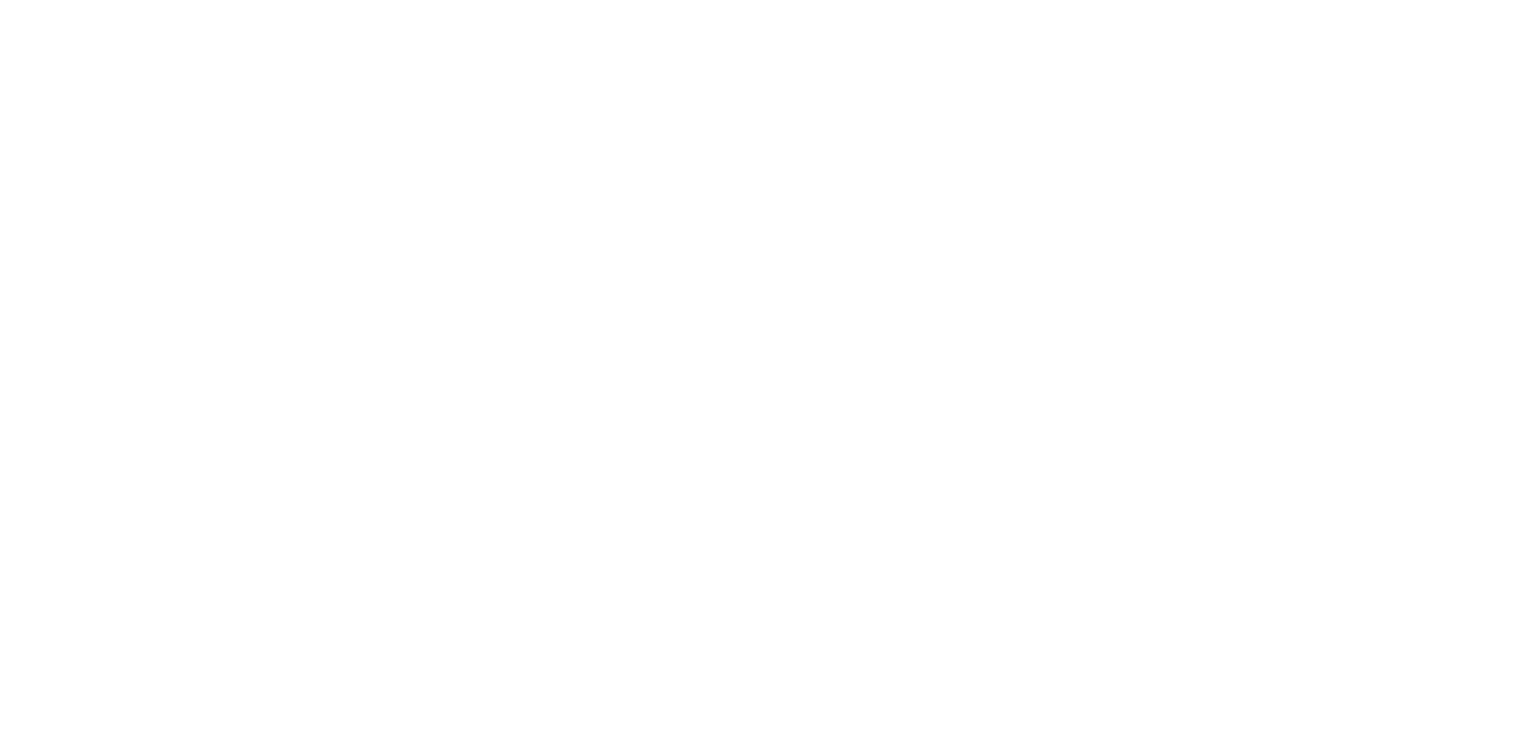 scroll, scrollTop: 0, scrollLeft: 0, axis: both 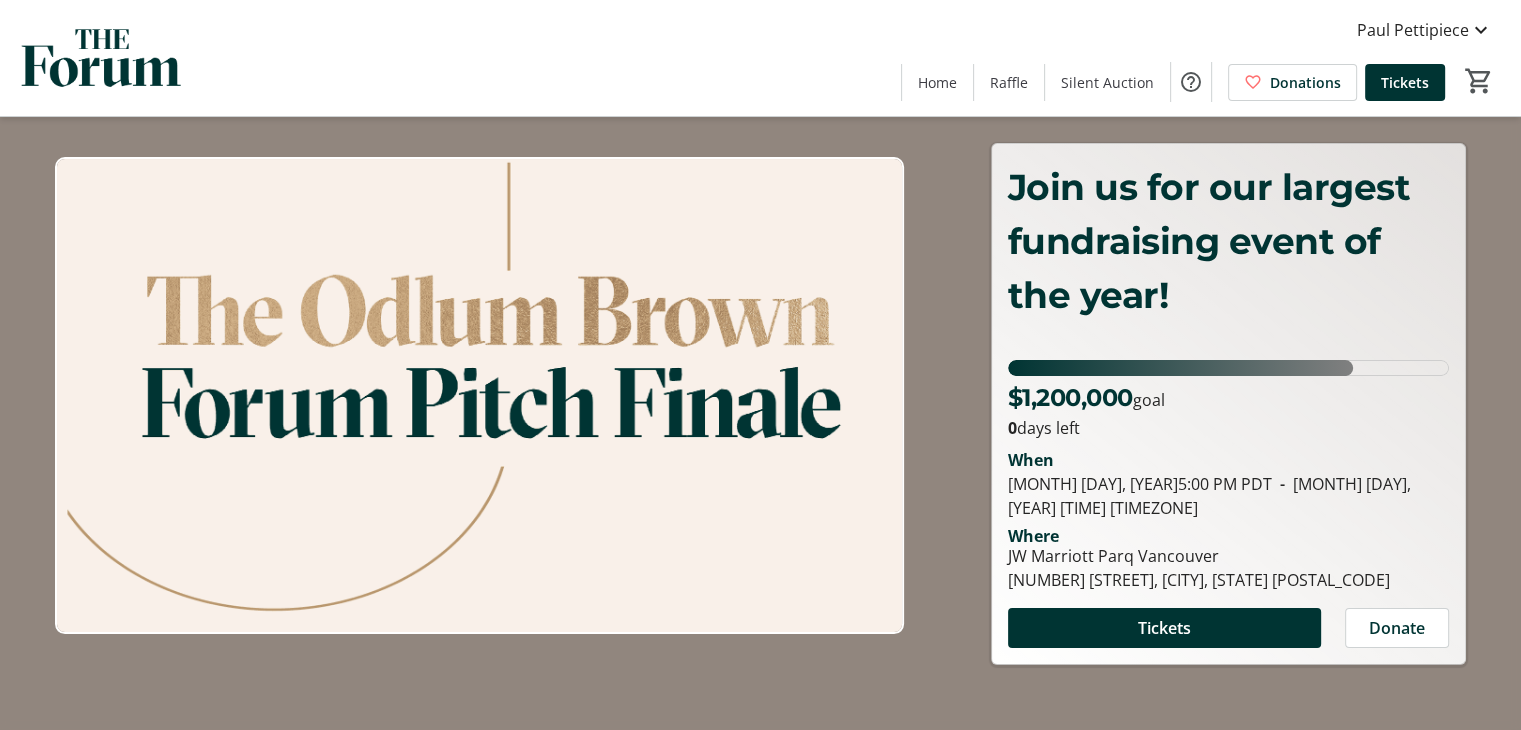click on "[FIRST] [LAST]  Home  Raffle   Silent Auction   Donations   Tickets  0" 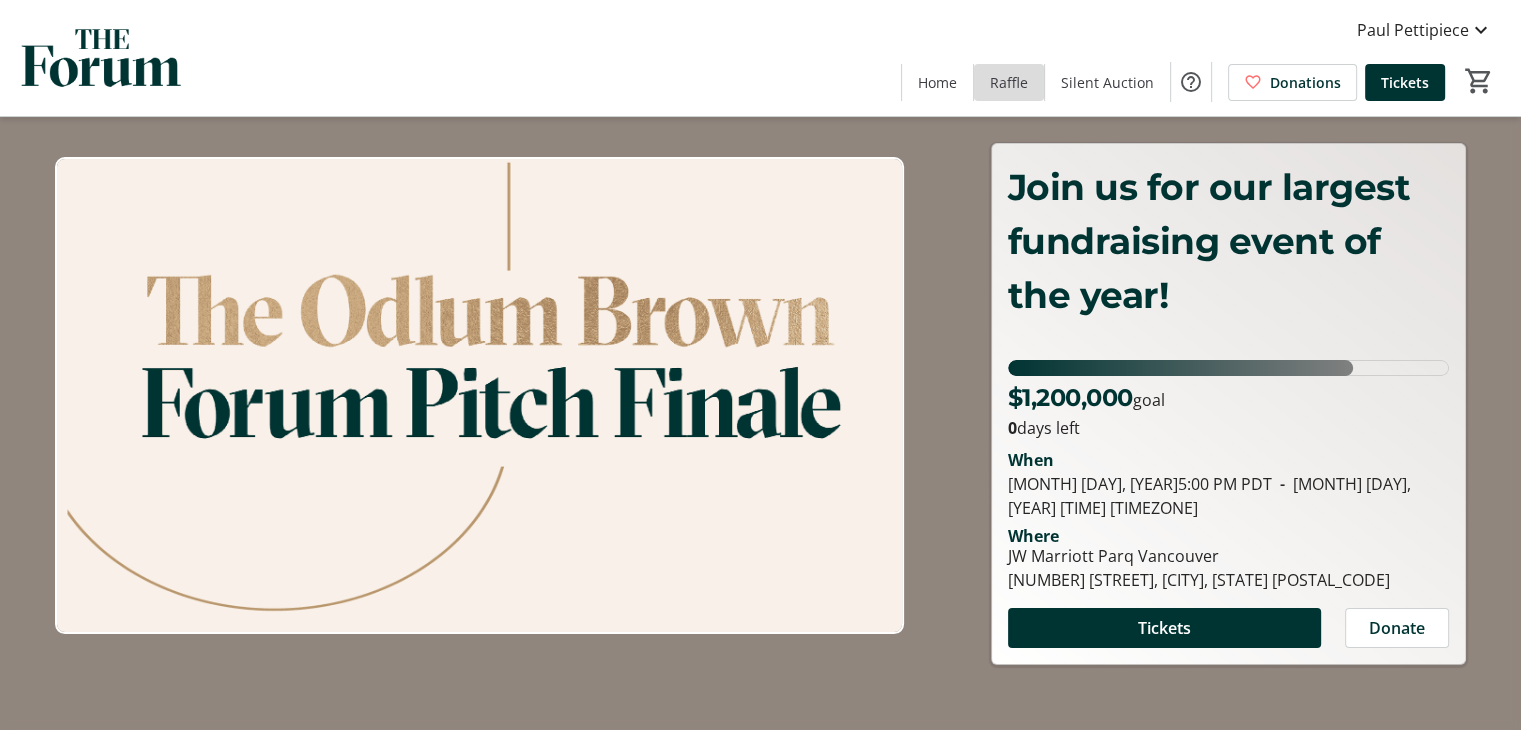 click on "Raffle" 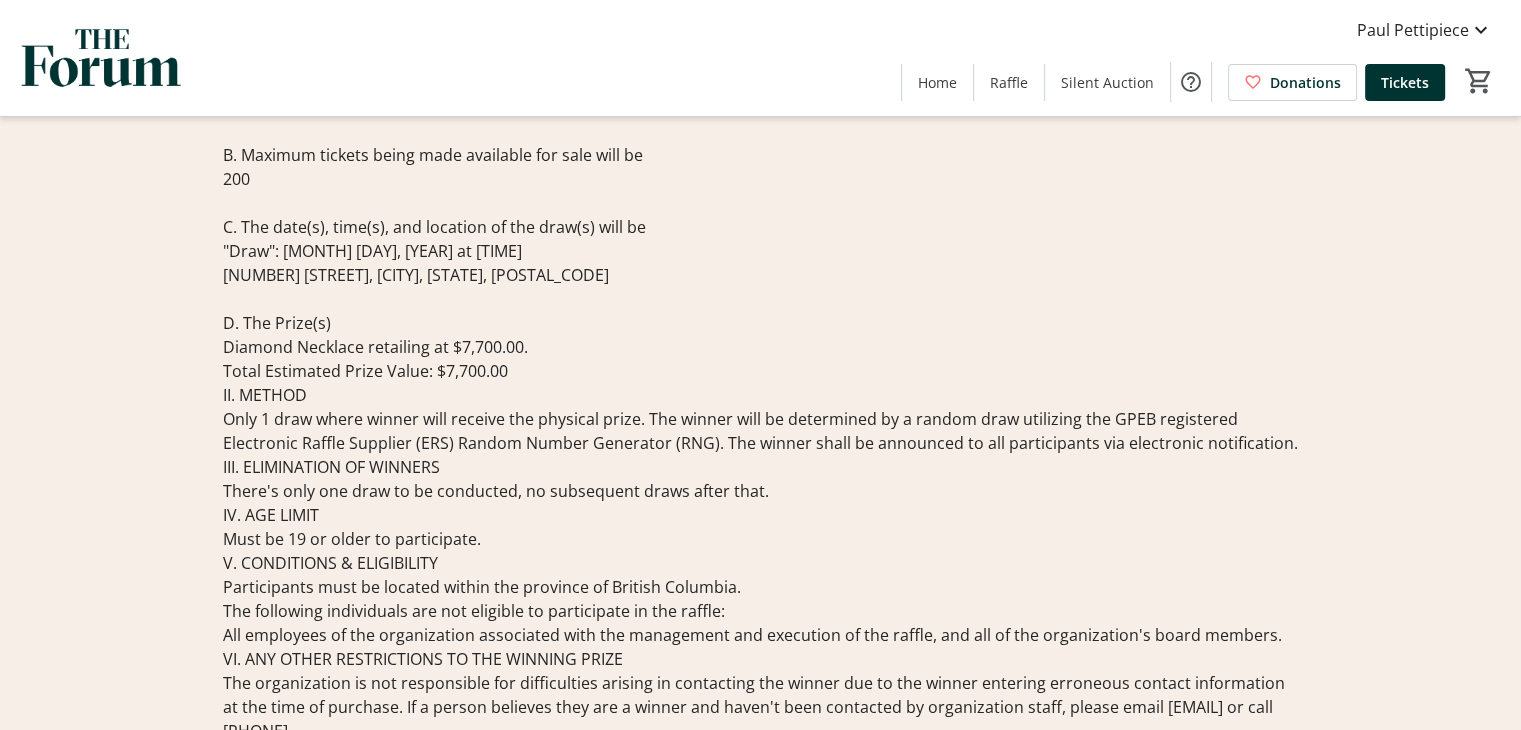 scroll, scrollTop: 0, scrollLeft: 0, axis: both 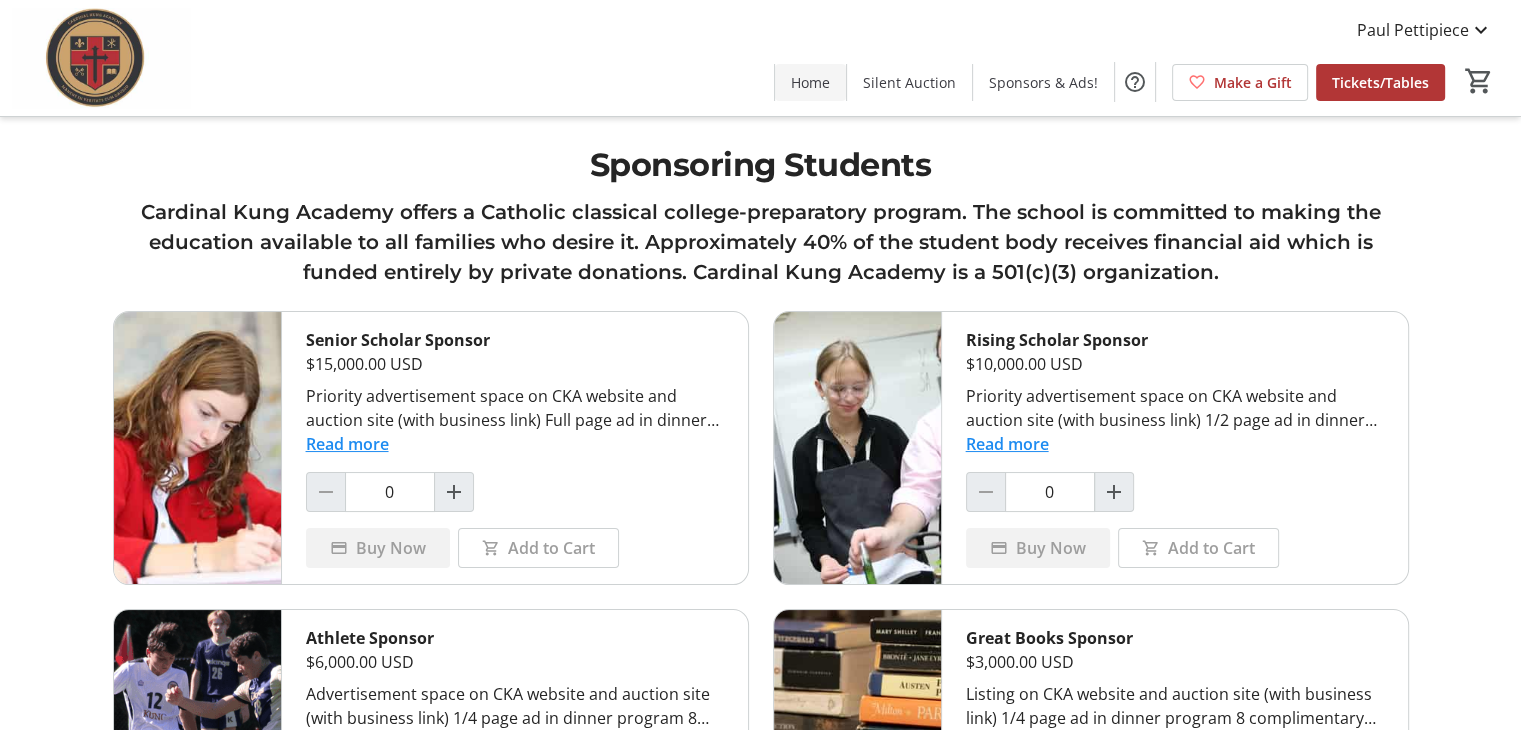 click on "Home" 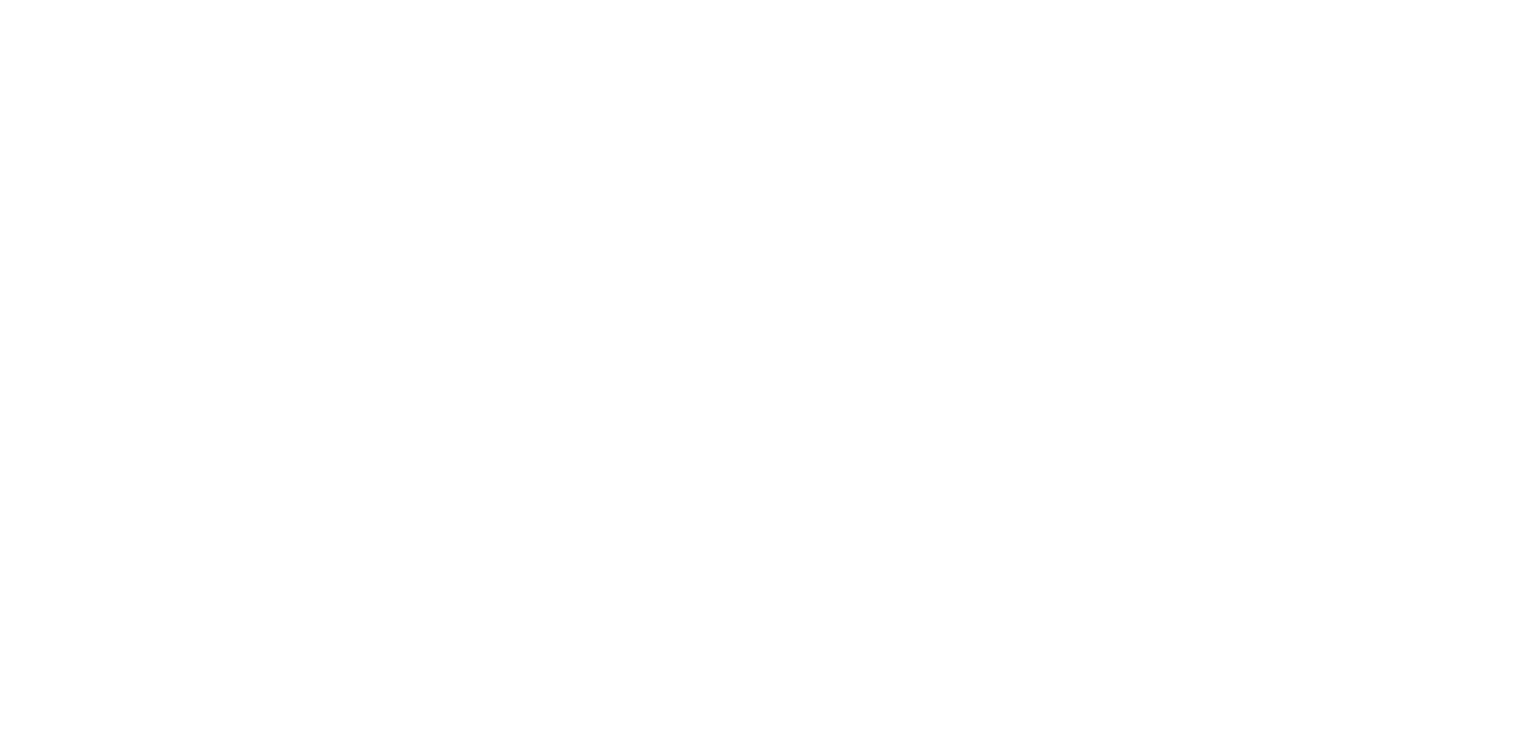 scroll, scrollTop: 0, scrollLeft: 0, axis: both 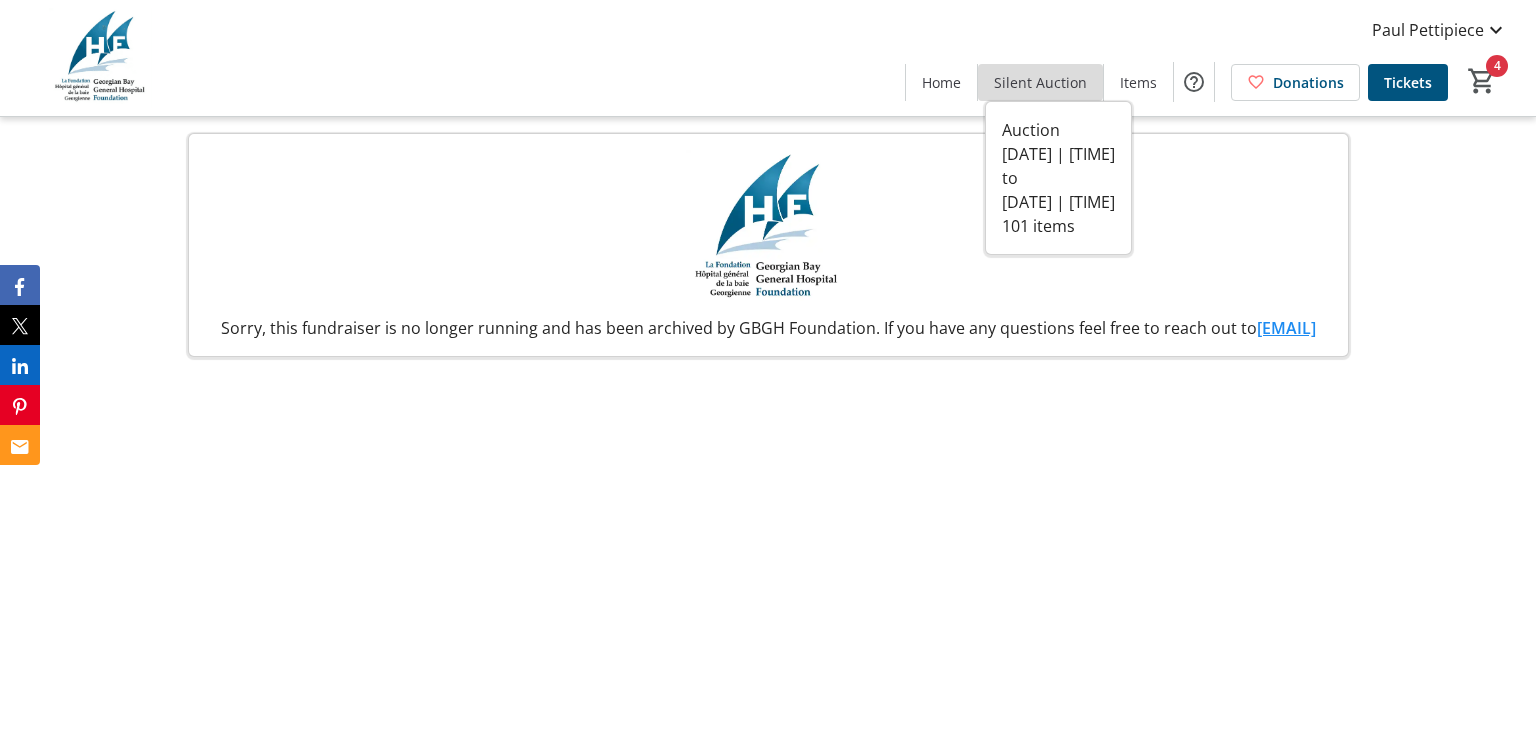click 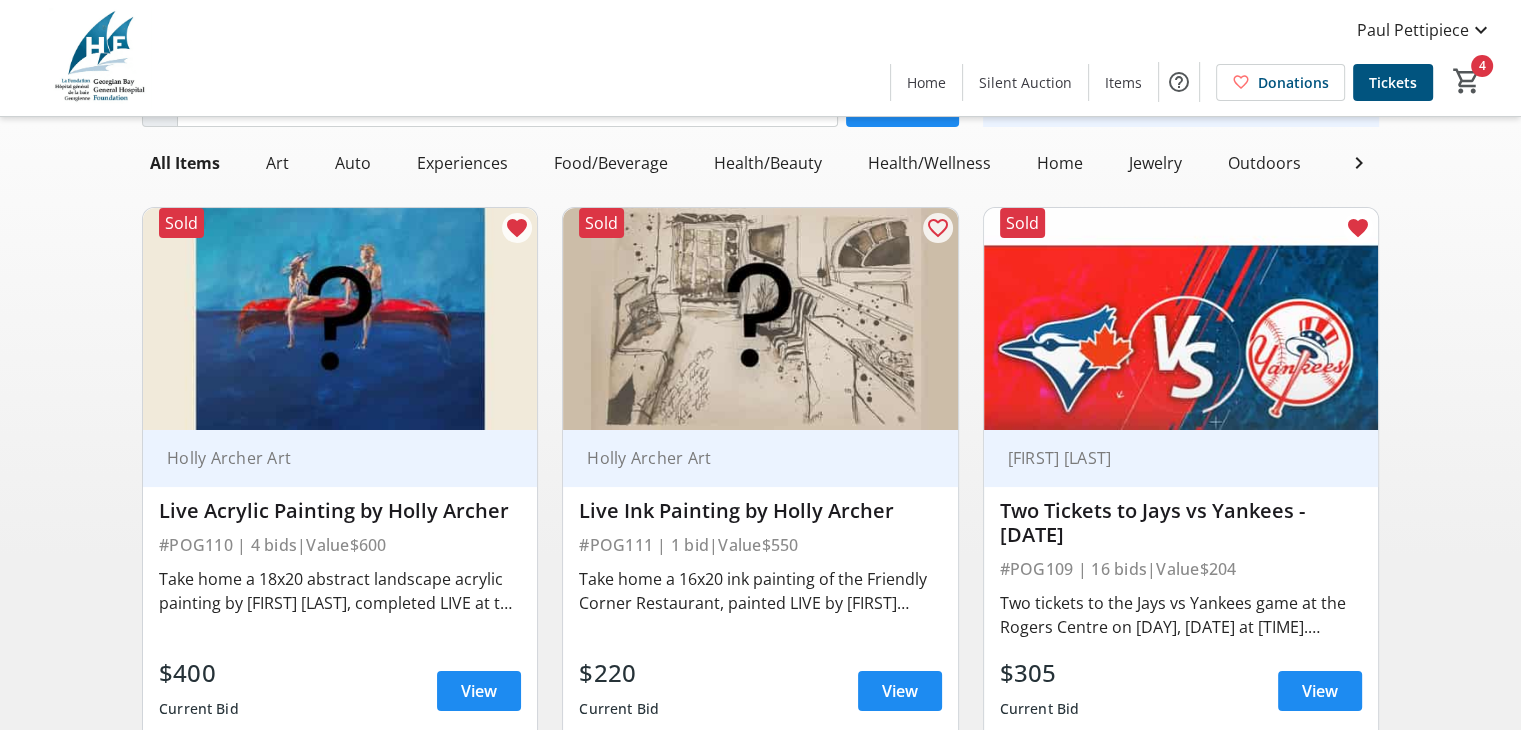 scroll, scrollTop: 162, scrollLeft: 0, axis: vertical 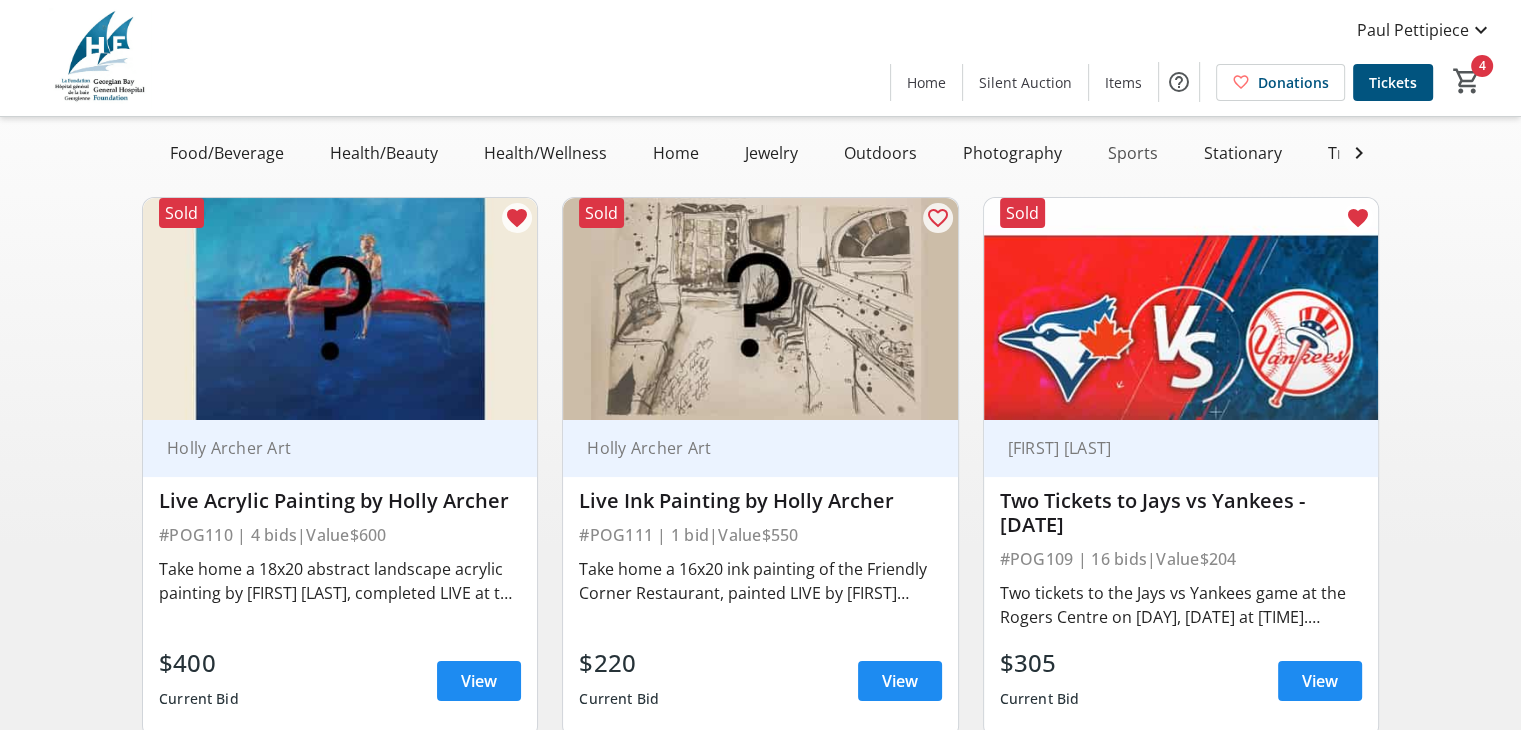 click on "Sports" 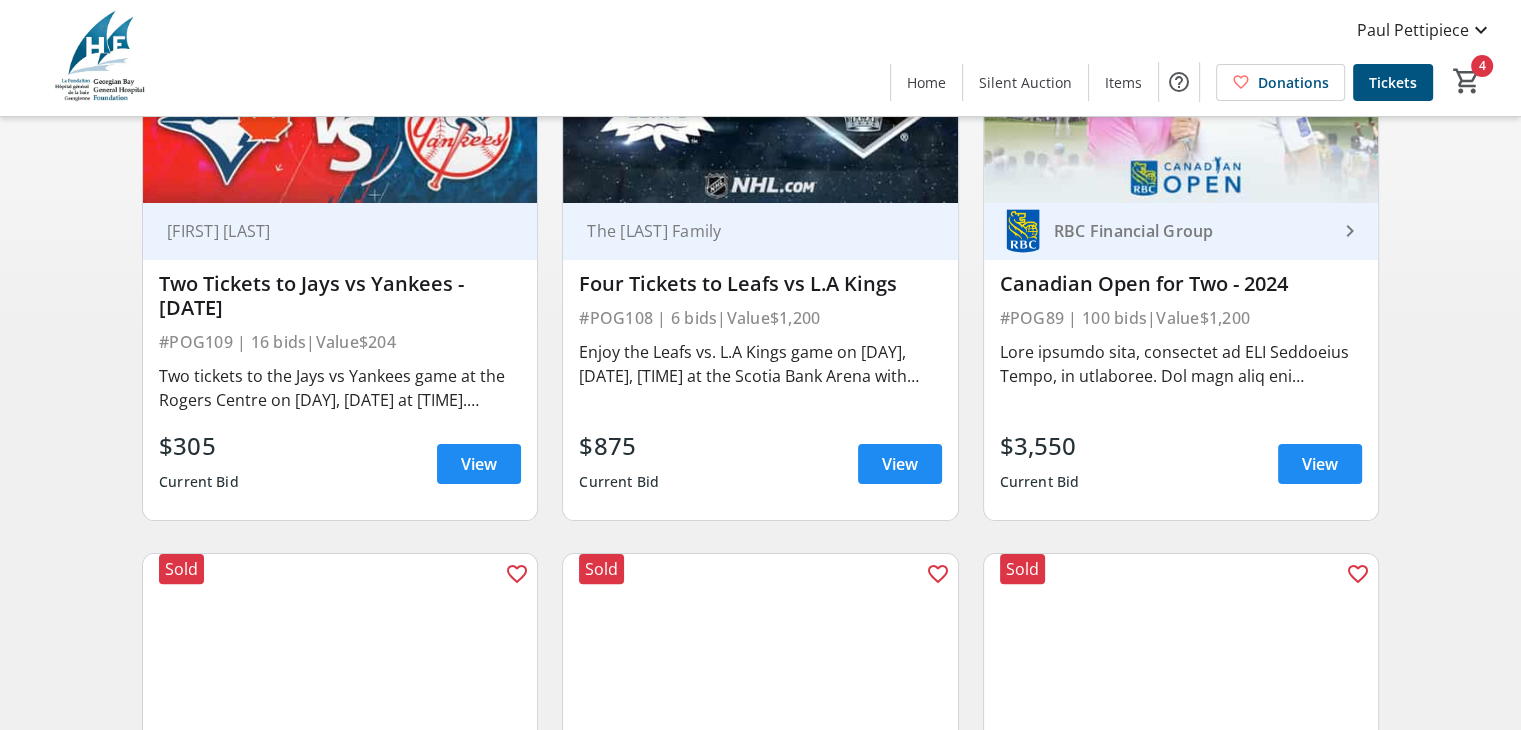 scroll, scrollTop: 416, scrollLeft: 0, axis: vertical 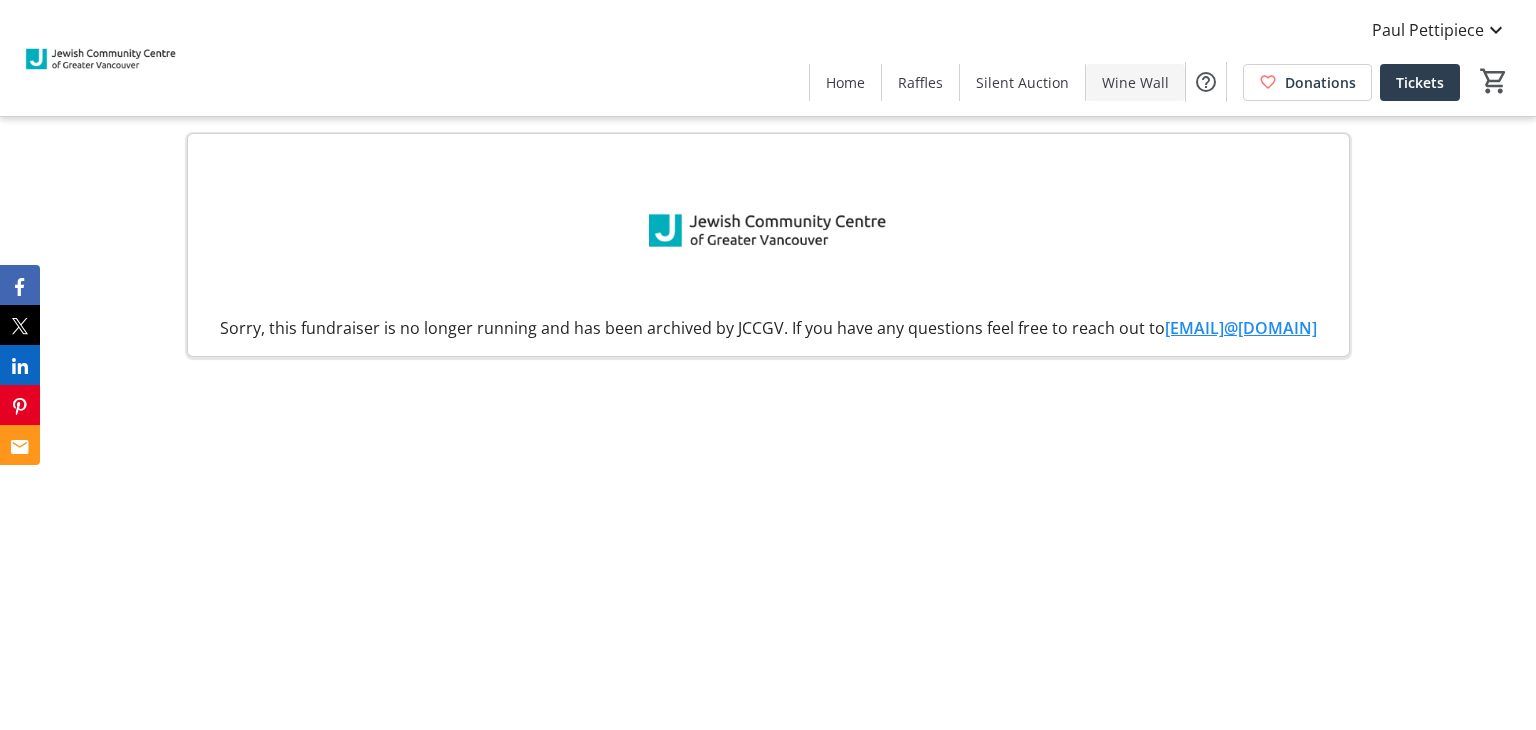 click on "Wine Wall" 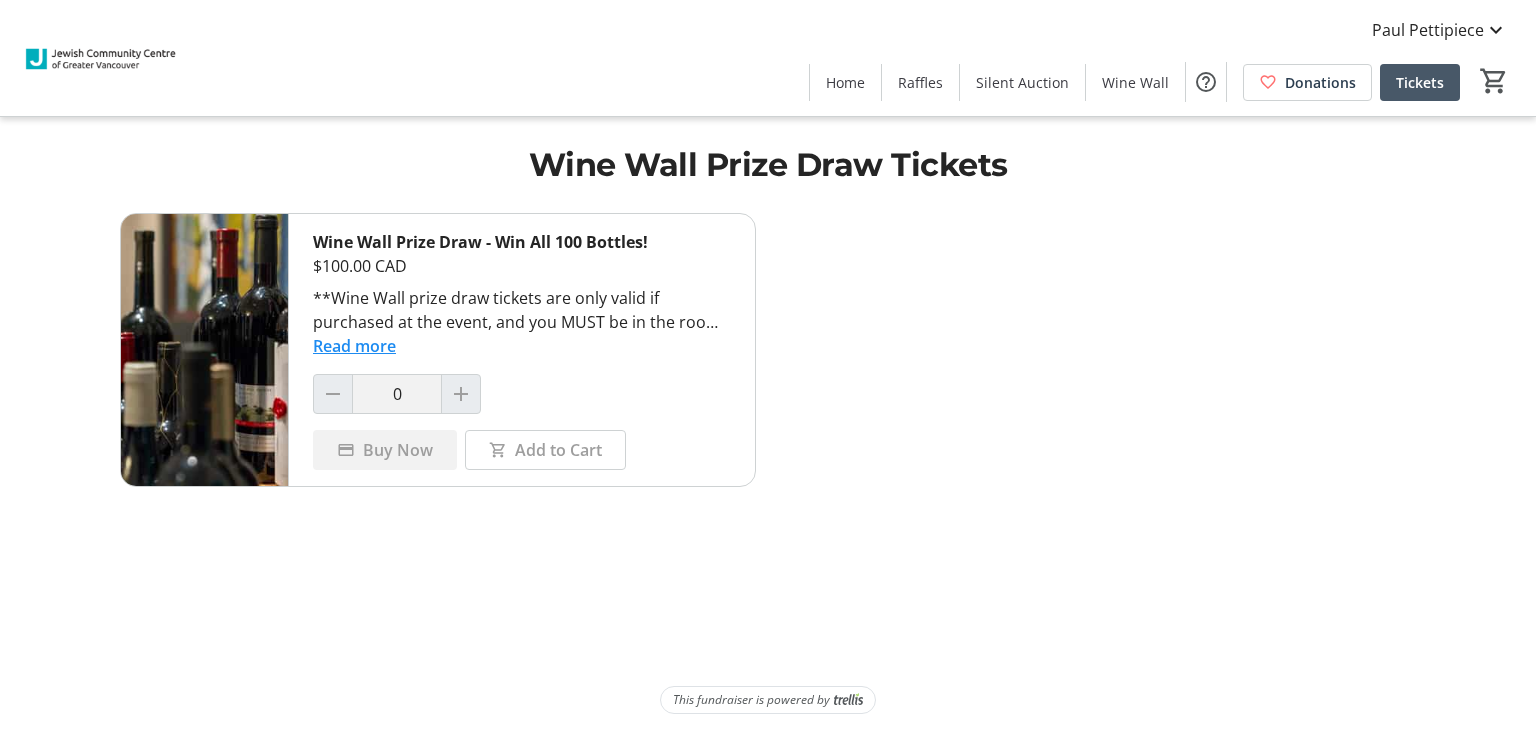click 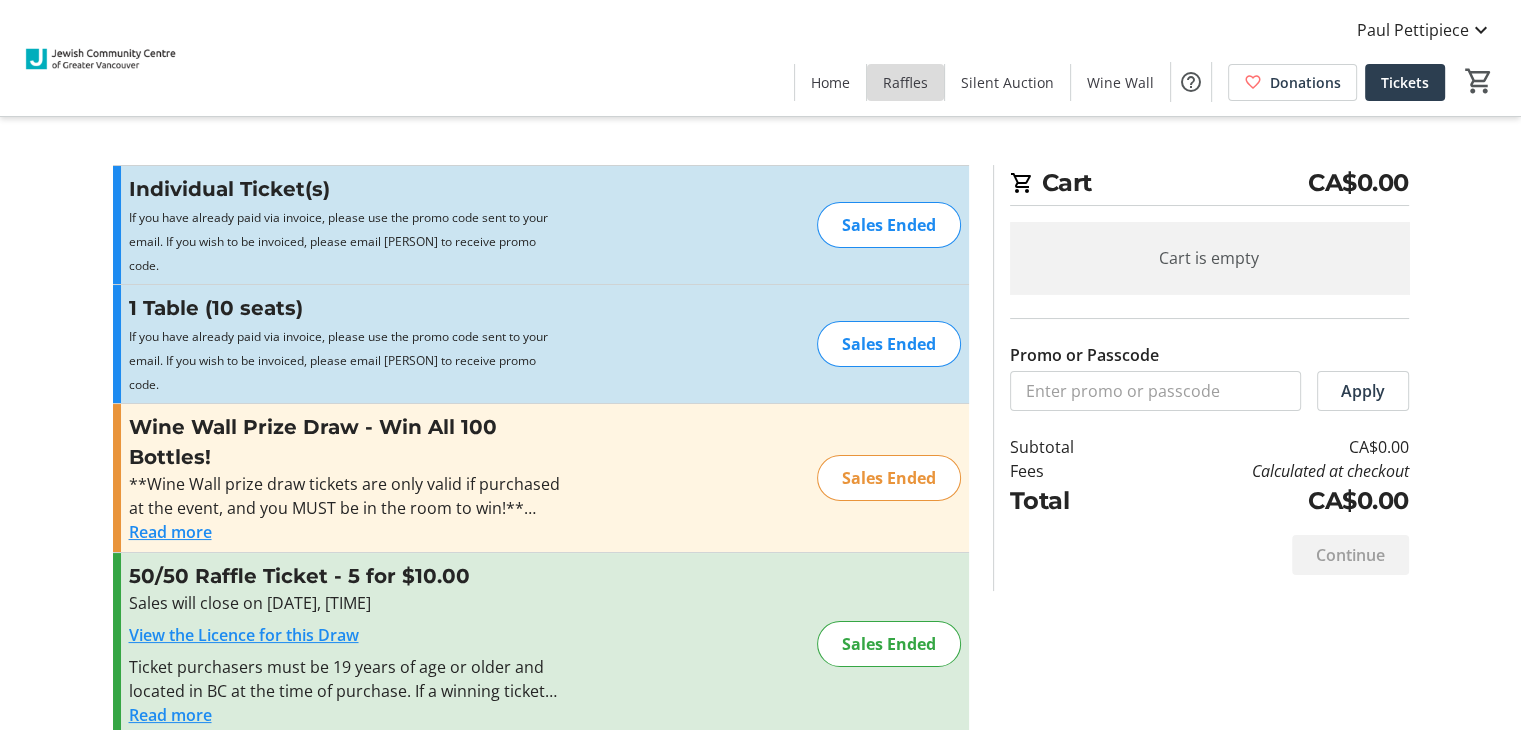 click on "Raffles" 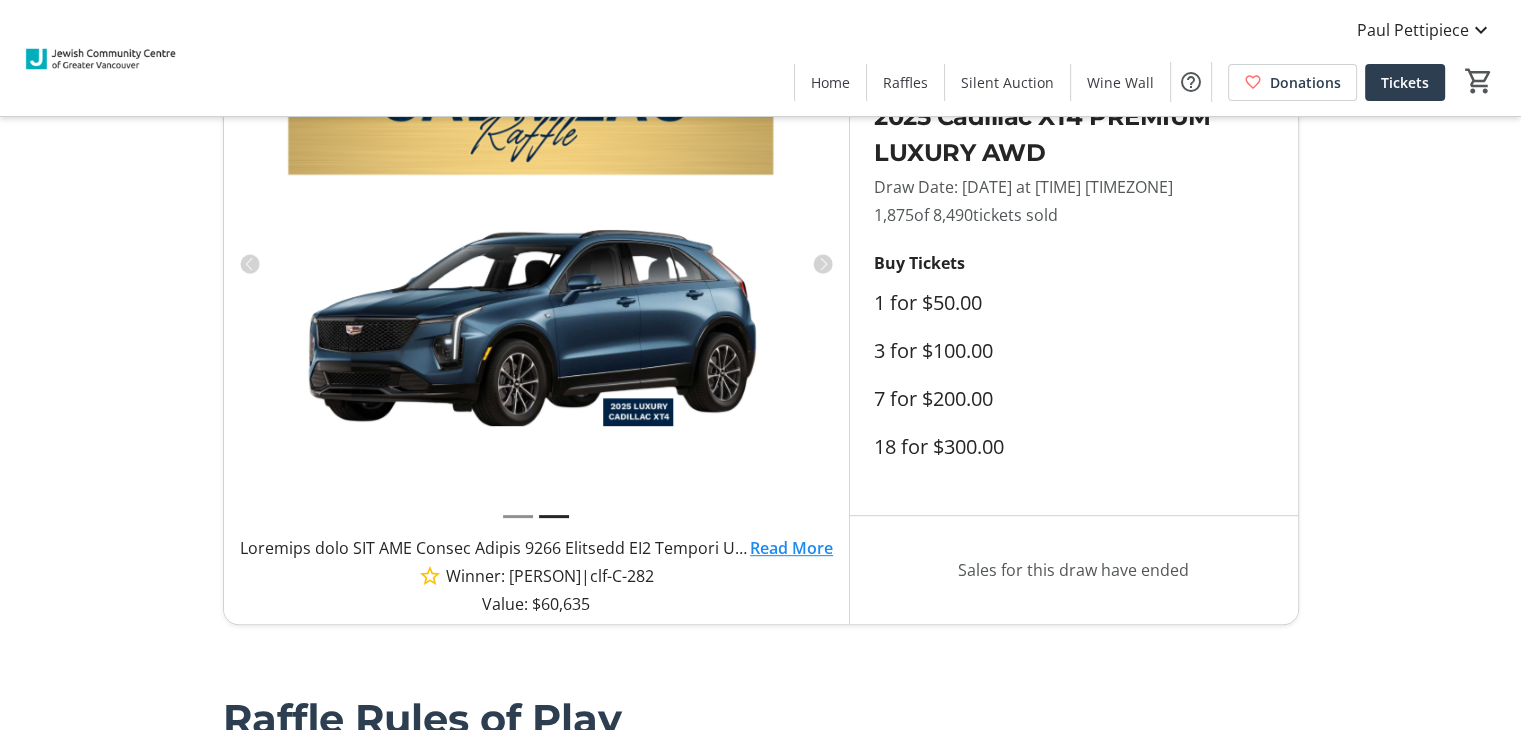 scroll, scrollTop: 212, scrollLeft: 0, axis: vertical 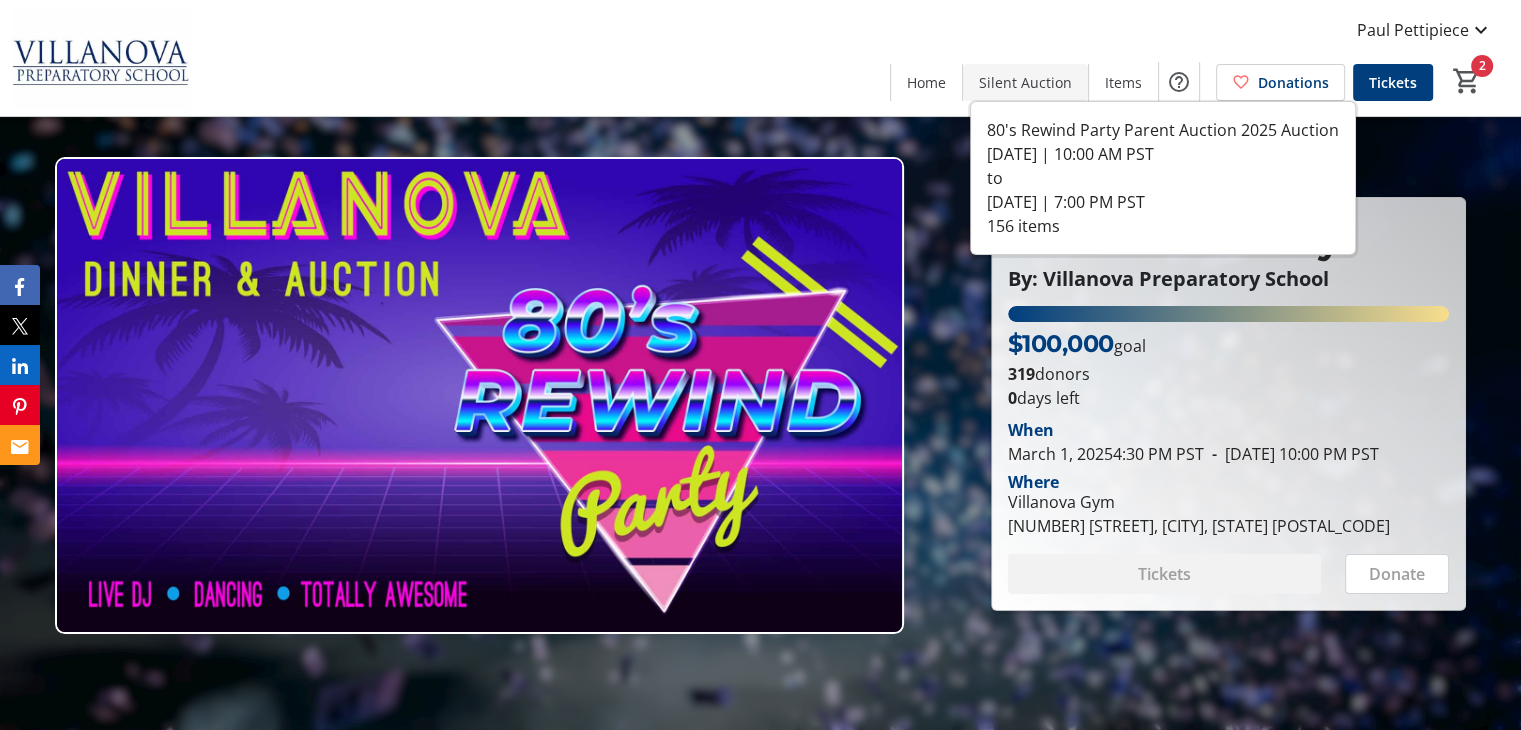 click on "Silent Auction" 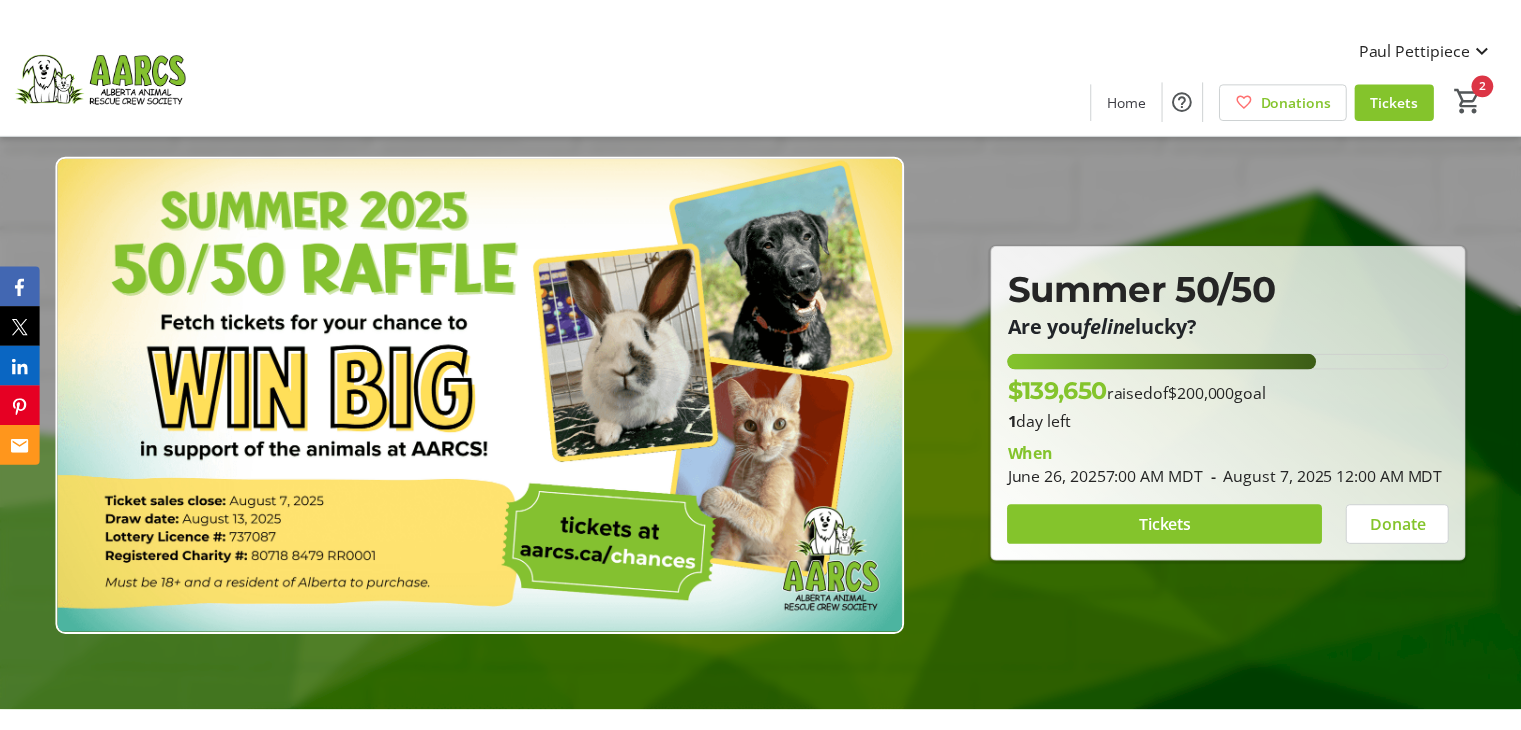 scroll, scrollTop: 0, scrollLeft: 0, axis: both 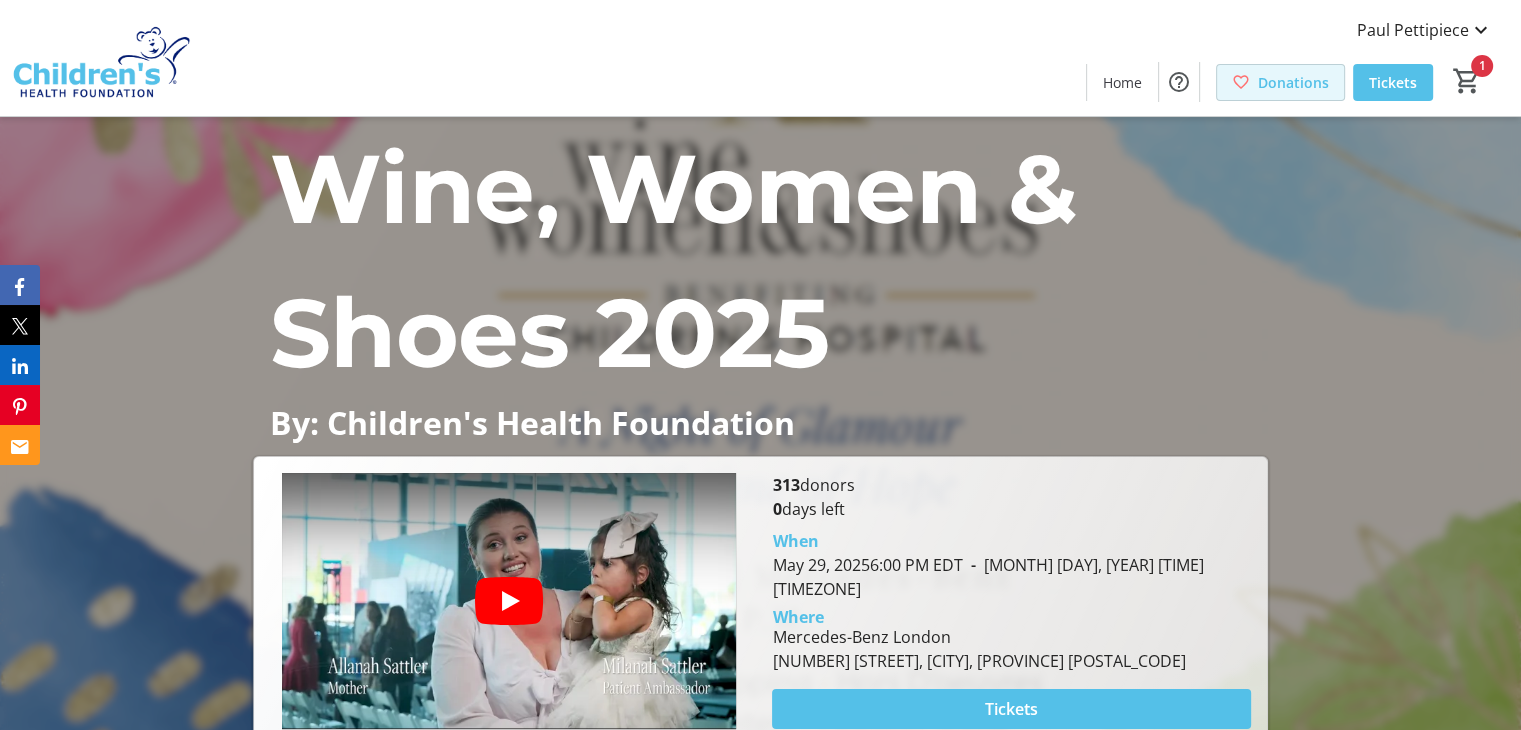 click on "Donations" 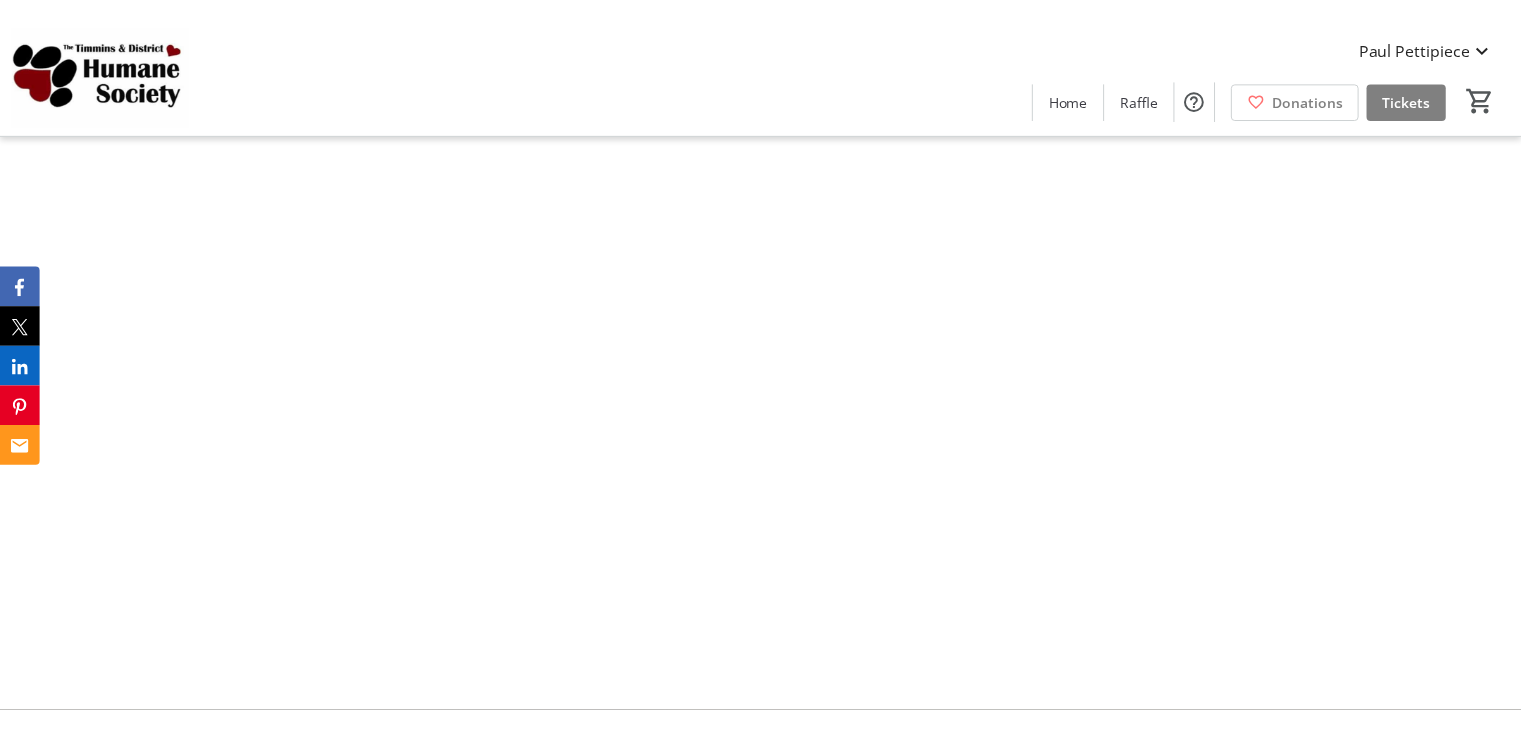 scroll, scrollTop: 0, scrollLeft: 0, axis: both 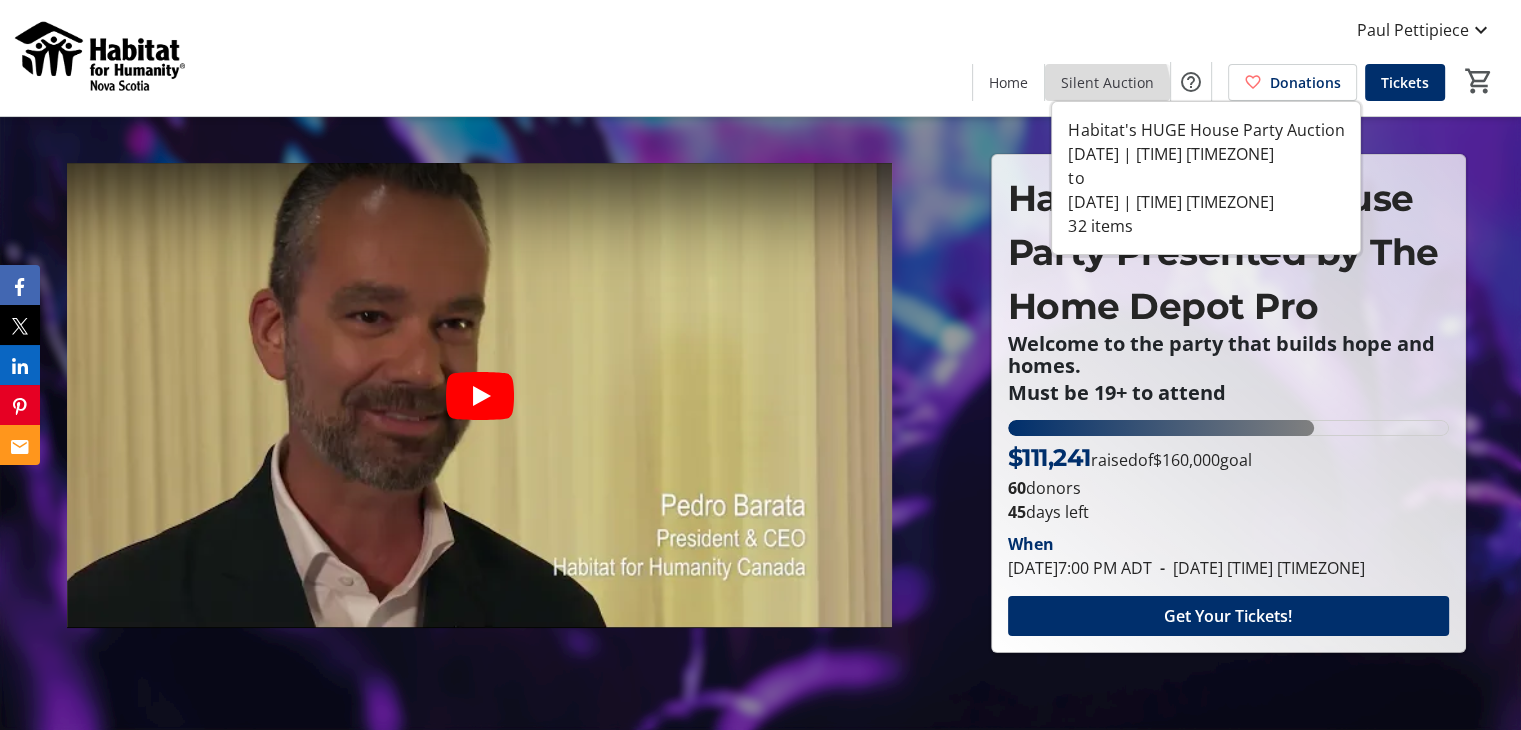 click on "Silent Auction" 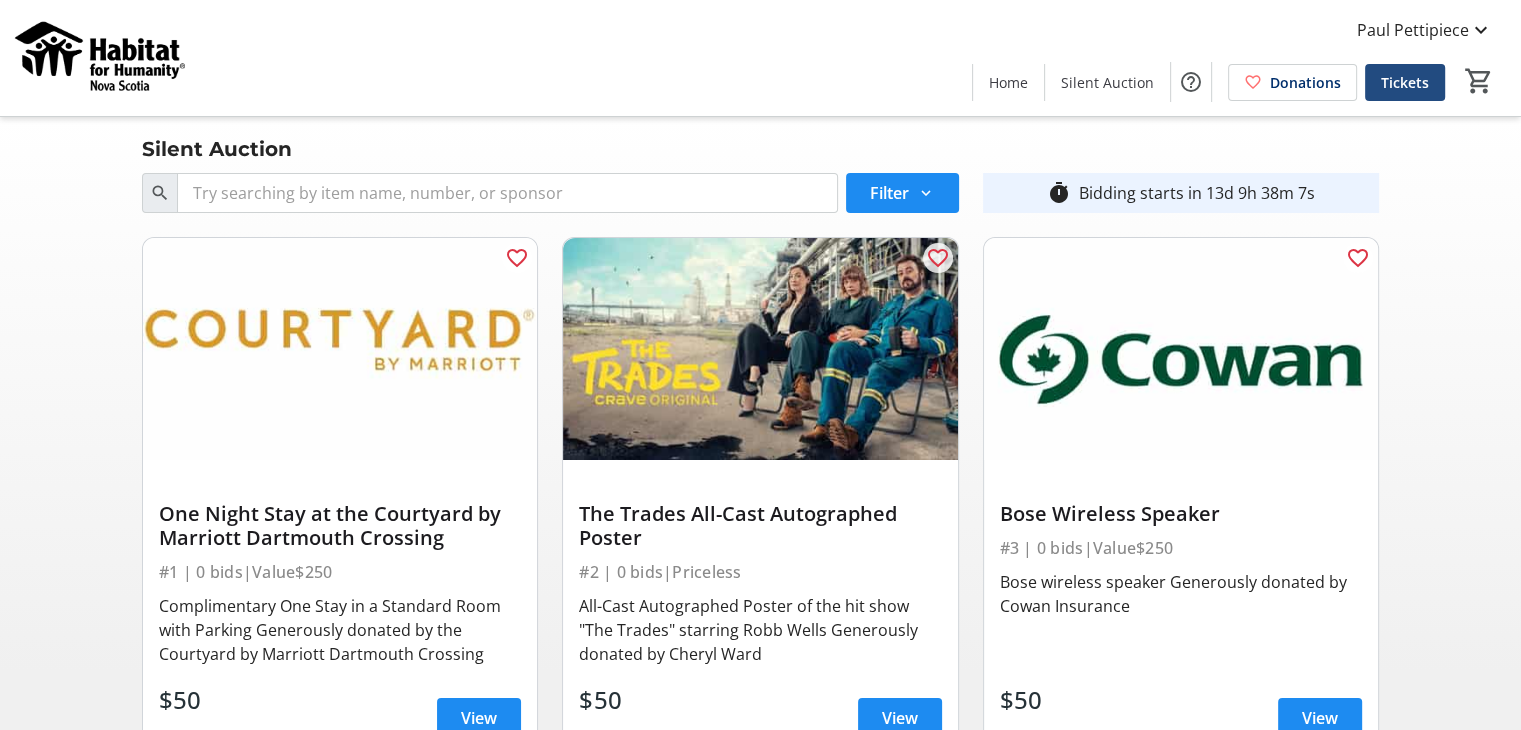 click on "Tickets" 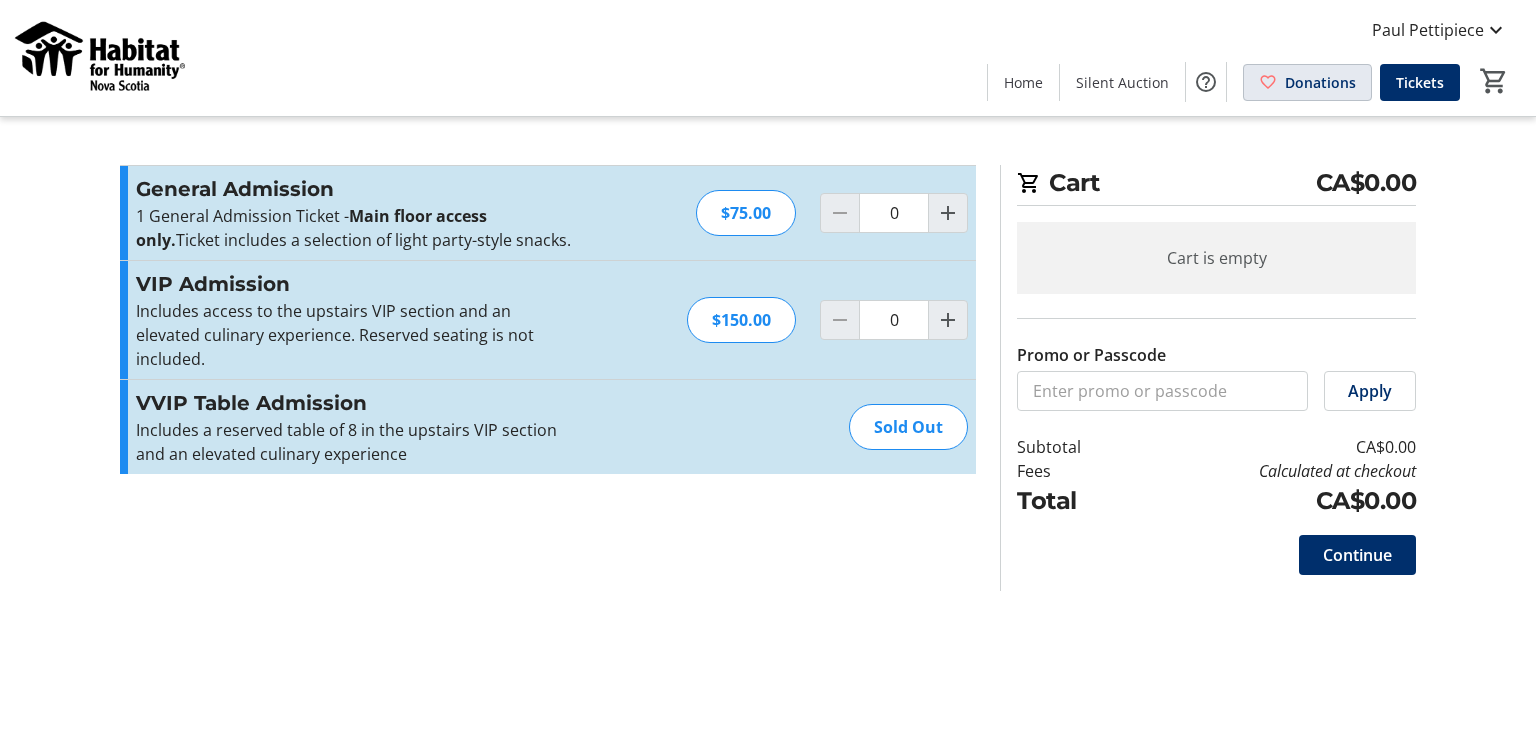 click on "Donations" 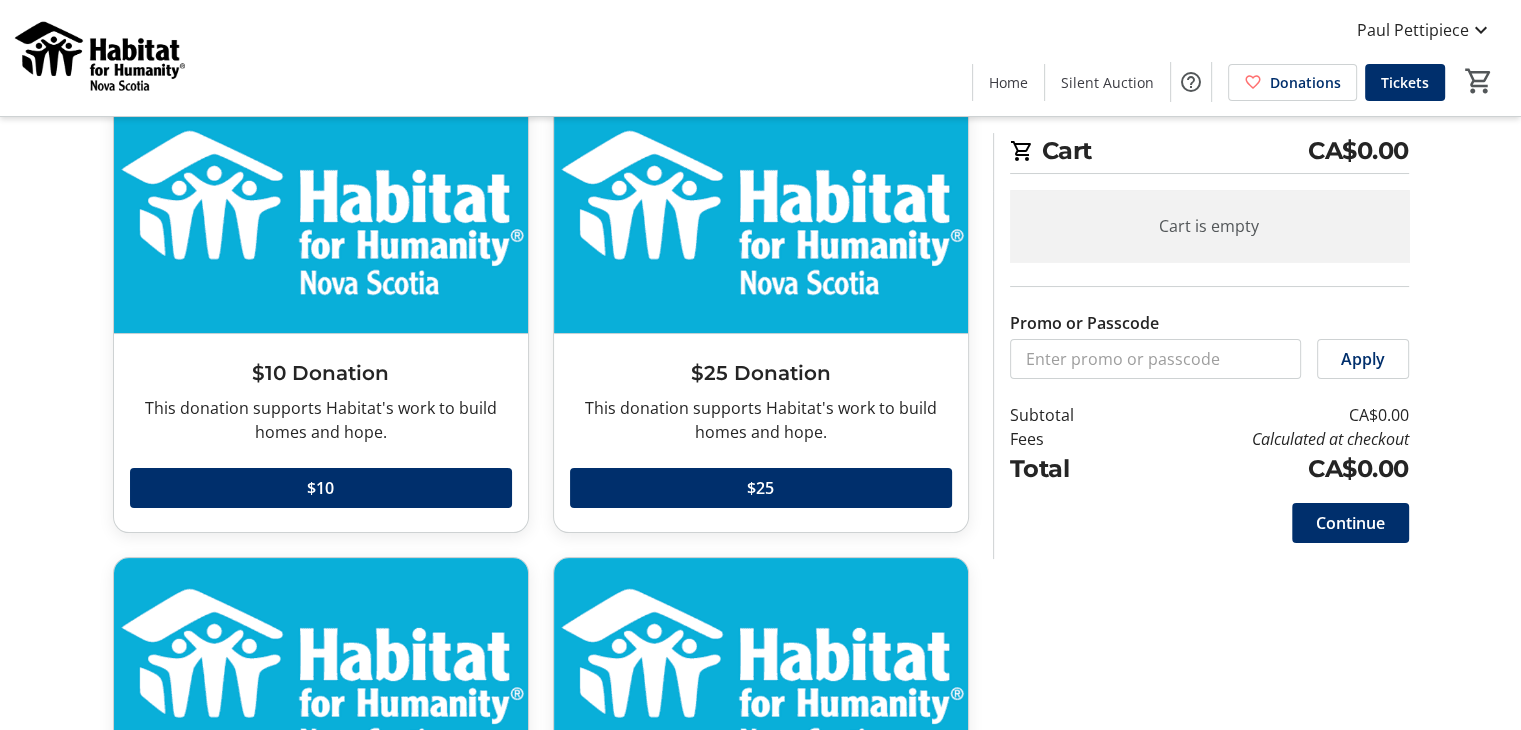 scroll, scrollTop: 93, scrollLeft: 0, axis: vertical 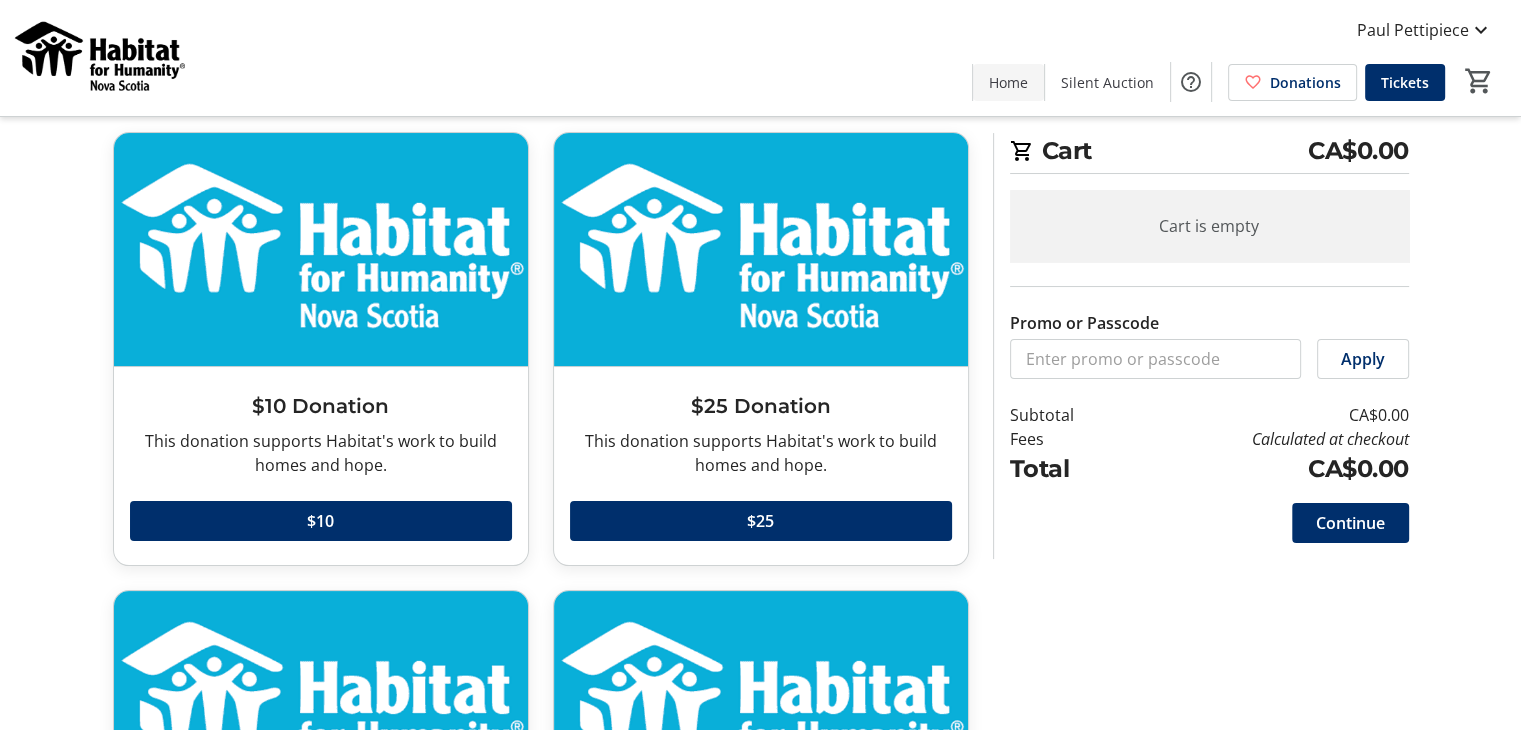 click on "Home" 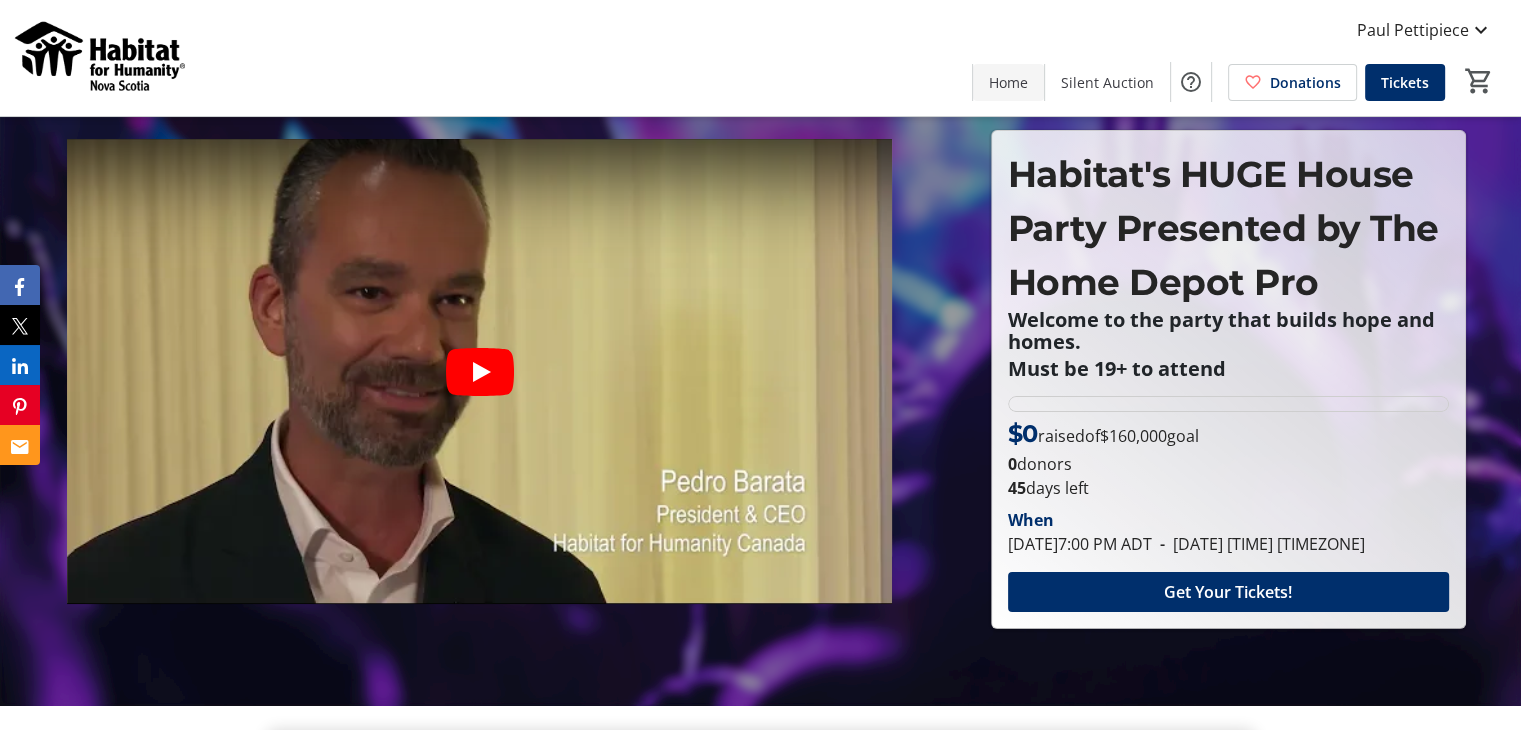 scroll, scrollTop: 0, scrollLeft: 0, axis: both 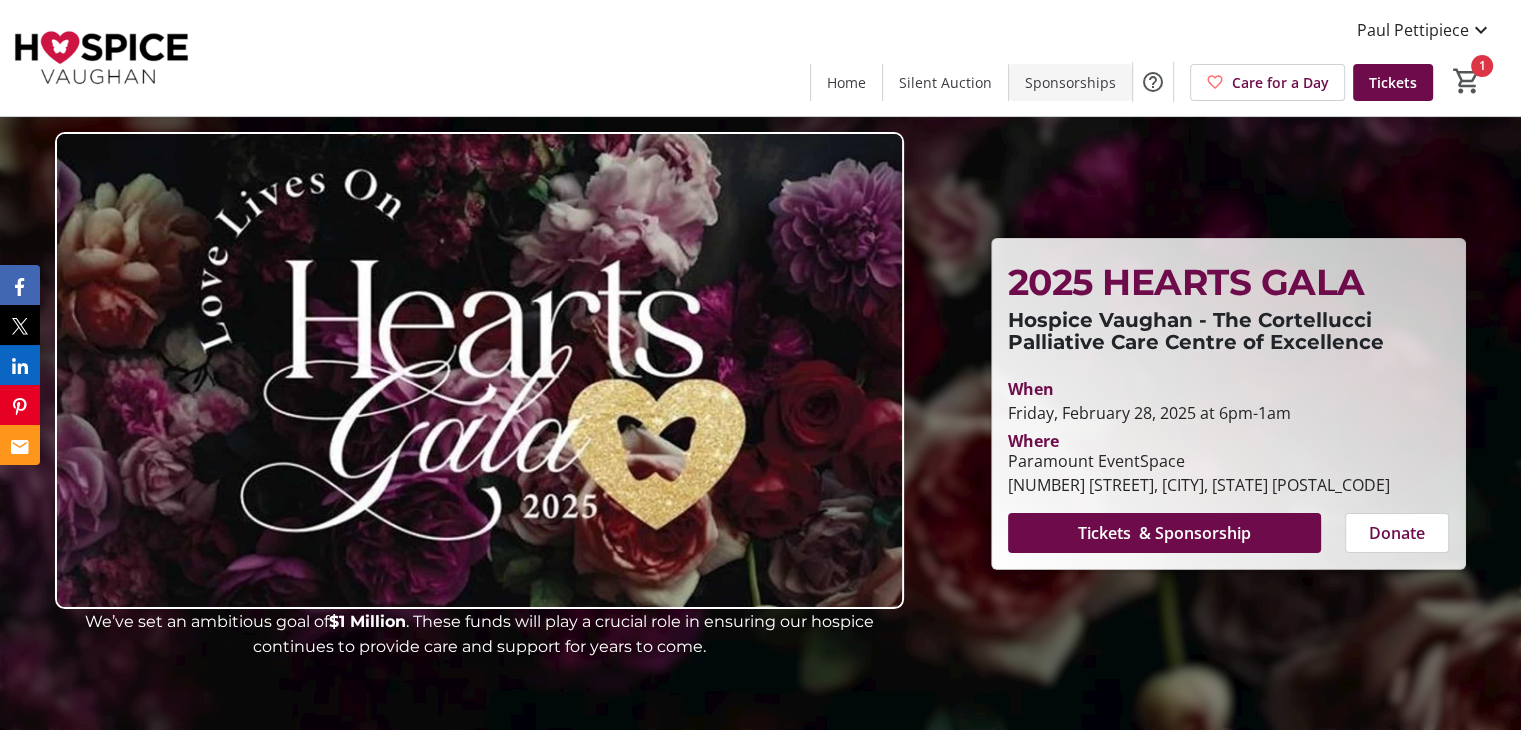 click on "Sponsorships" 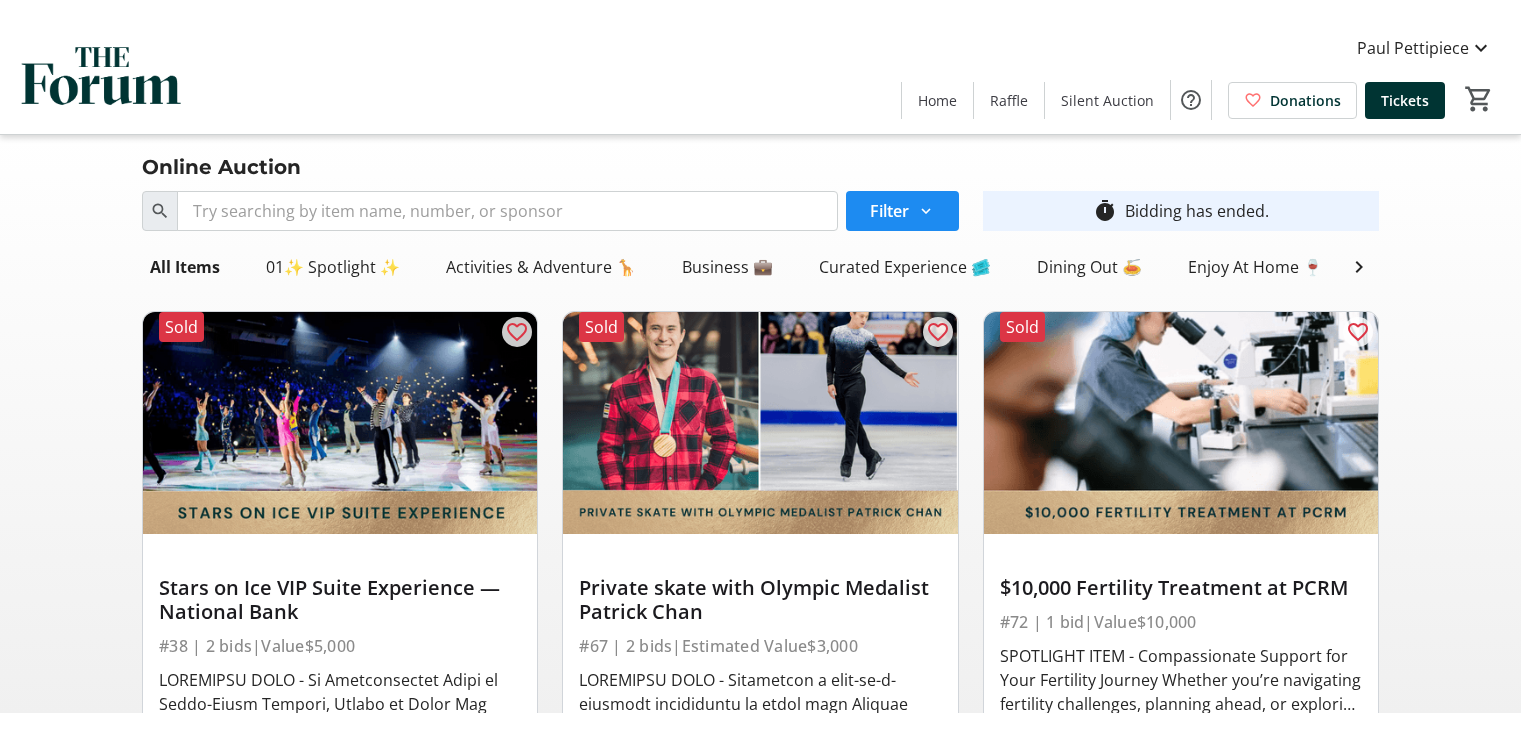 scroll, scrollTop: 0, scrollLeft: 0, axis: both 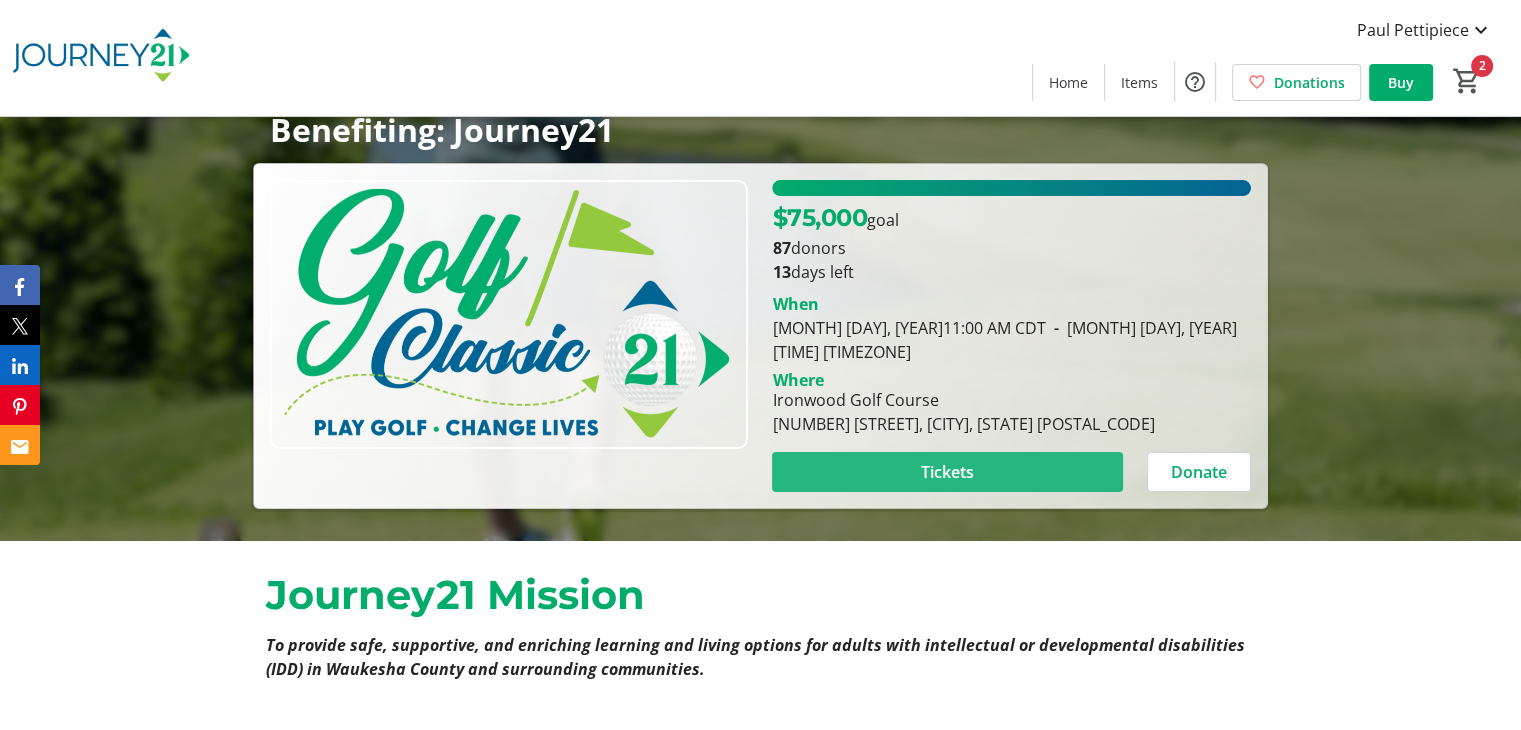 click on "Tickets" at bounding box center [947, 472] 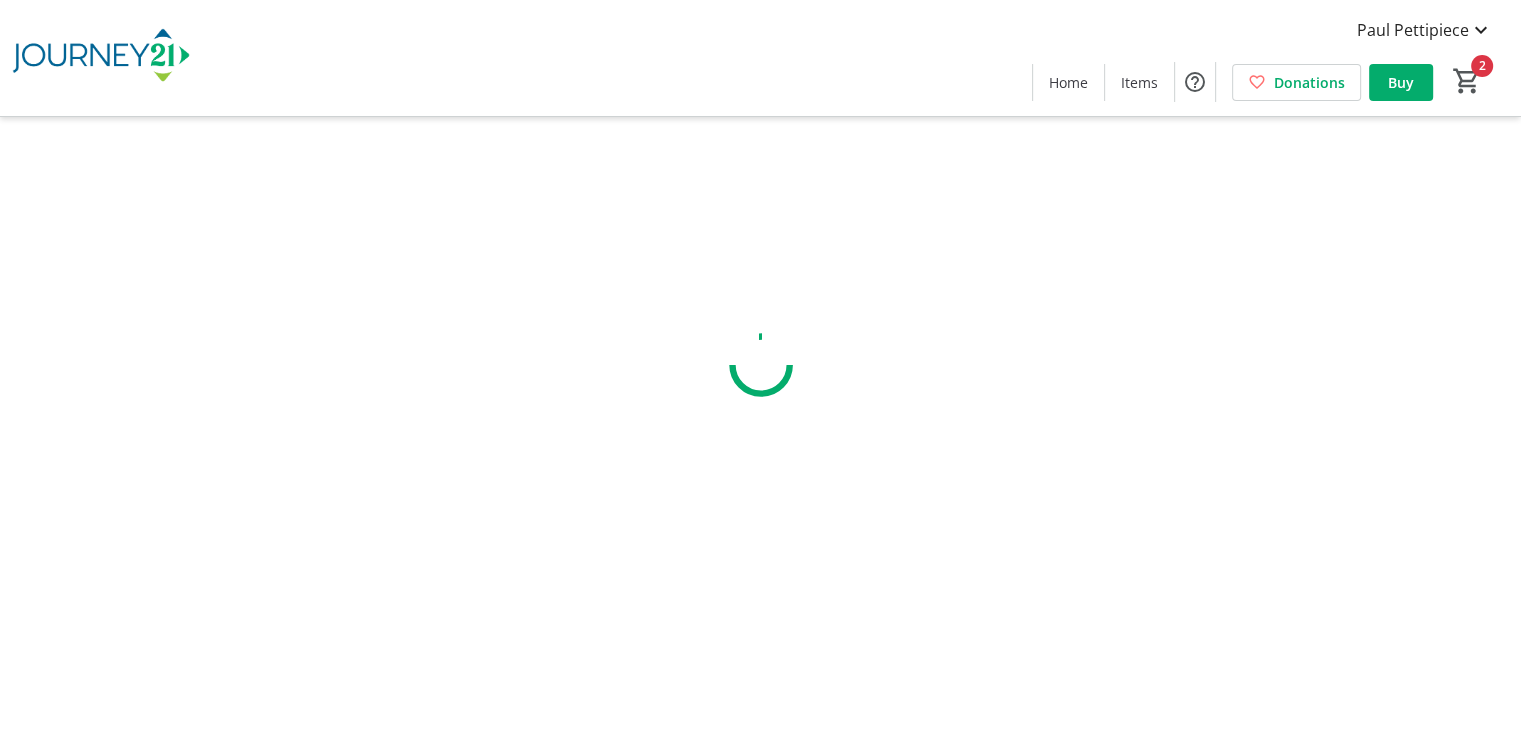 scroll, scrollTop: 0, scrollLeft: 0, axis: both 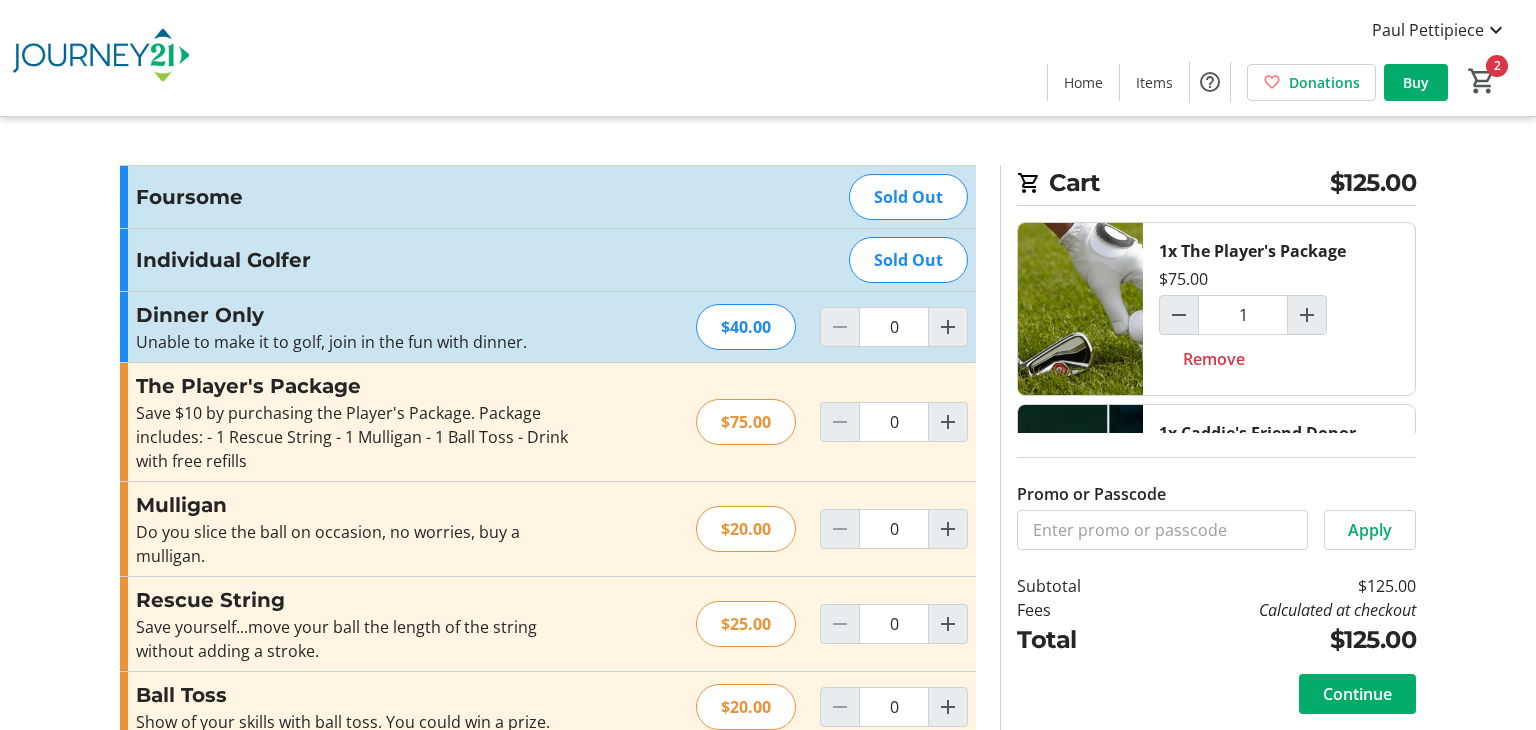 type on "1" 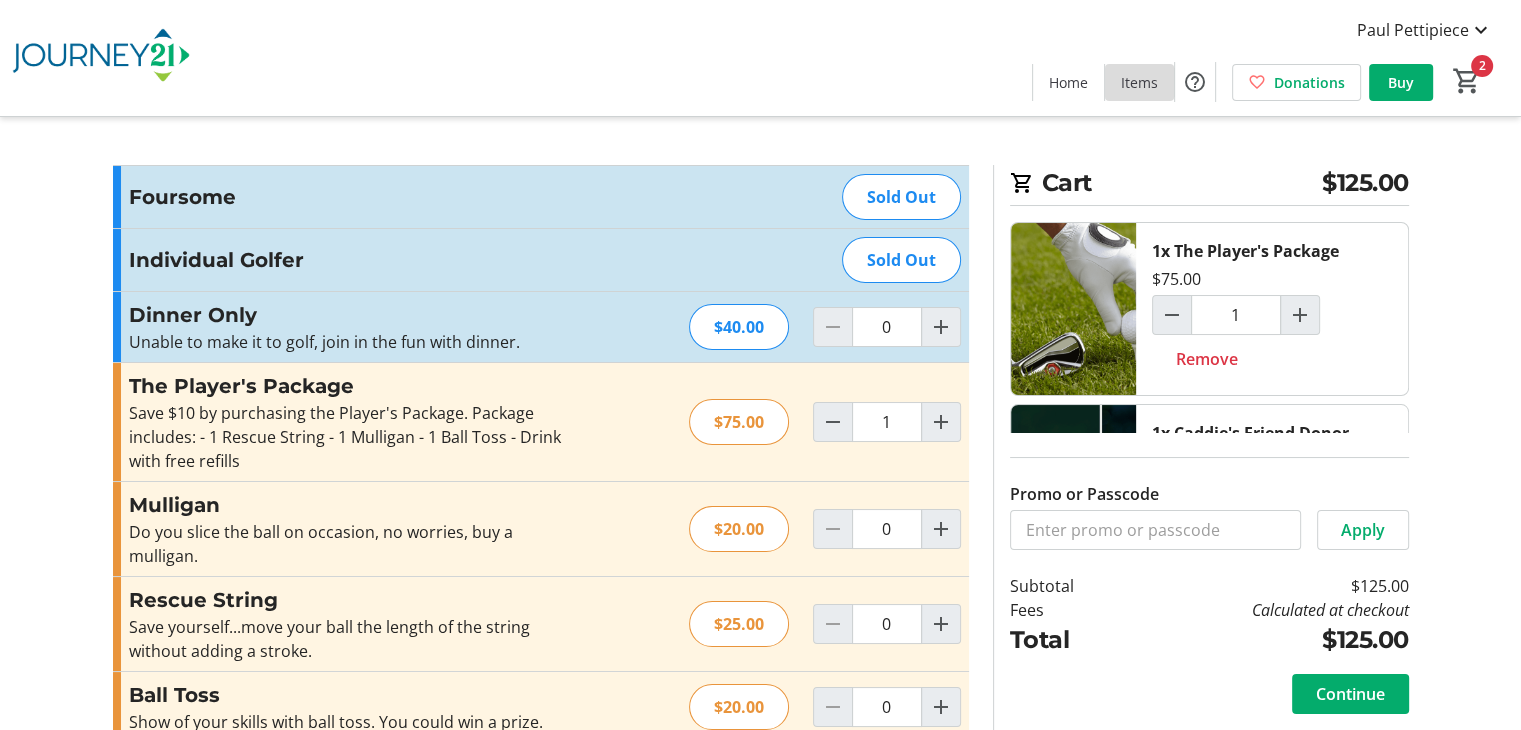 click 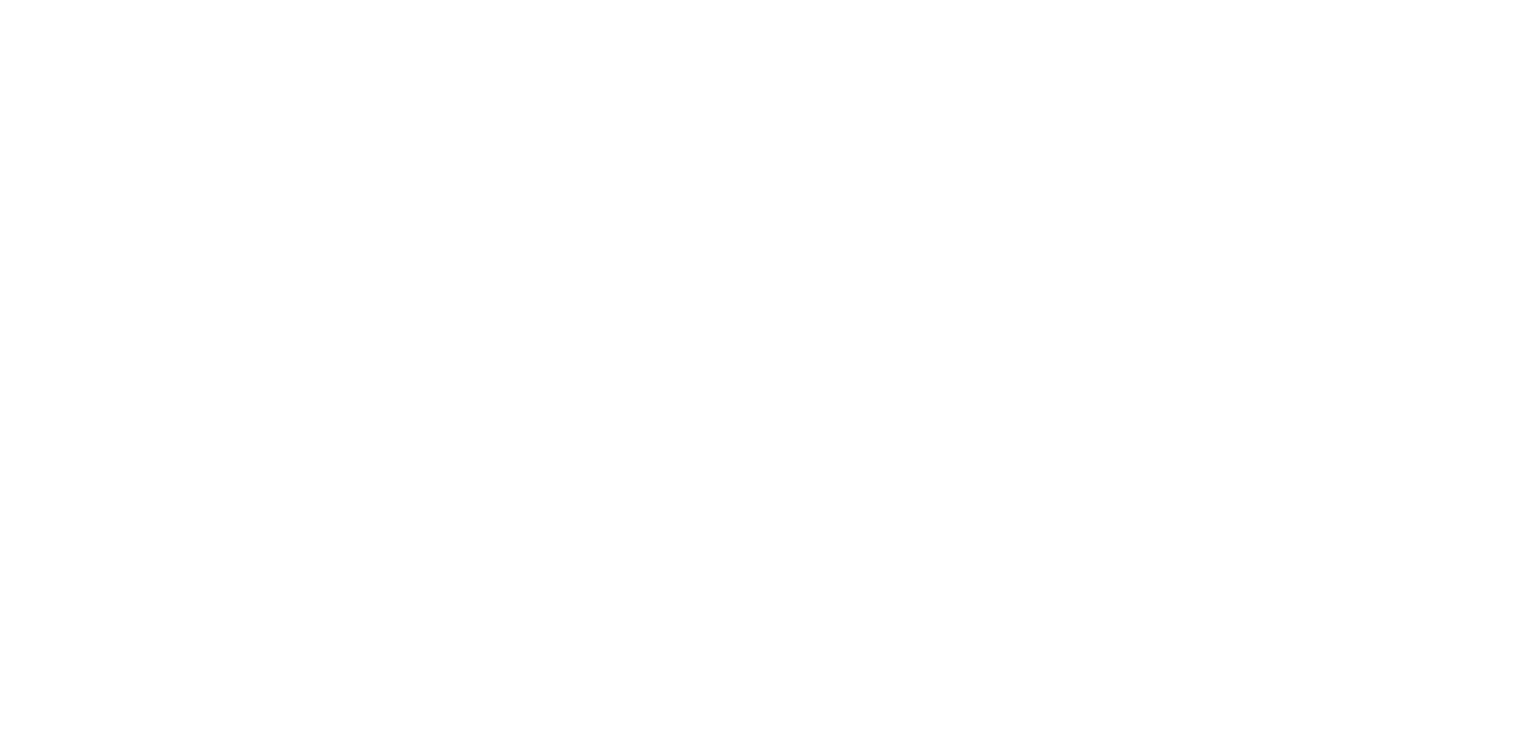 scroll, scrollTop: 0, scrollLeft: 0, axis: both 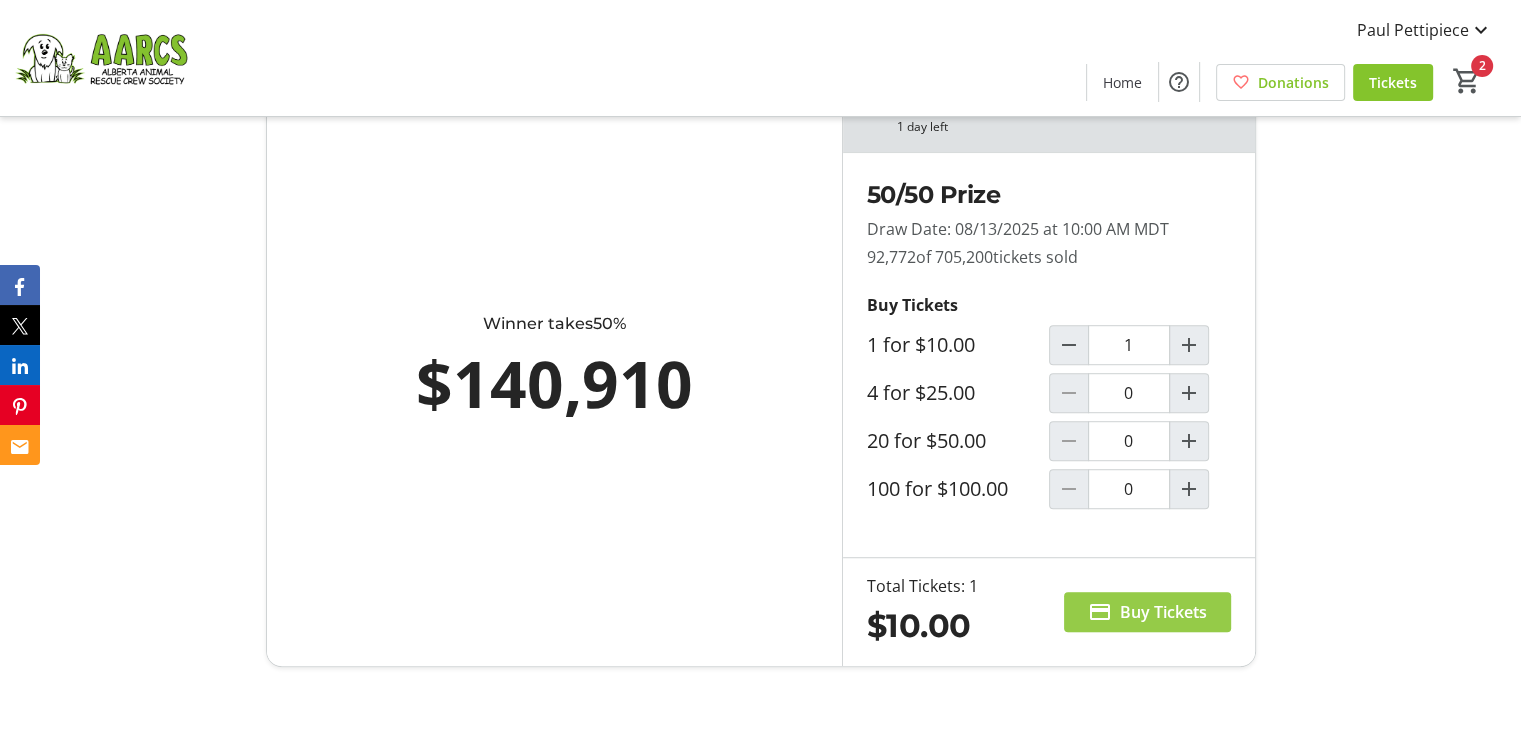 click on "Buy Tickets" at bounding box center (1163, 612) 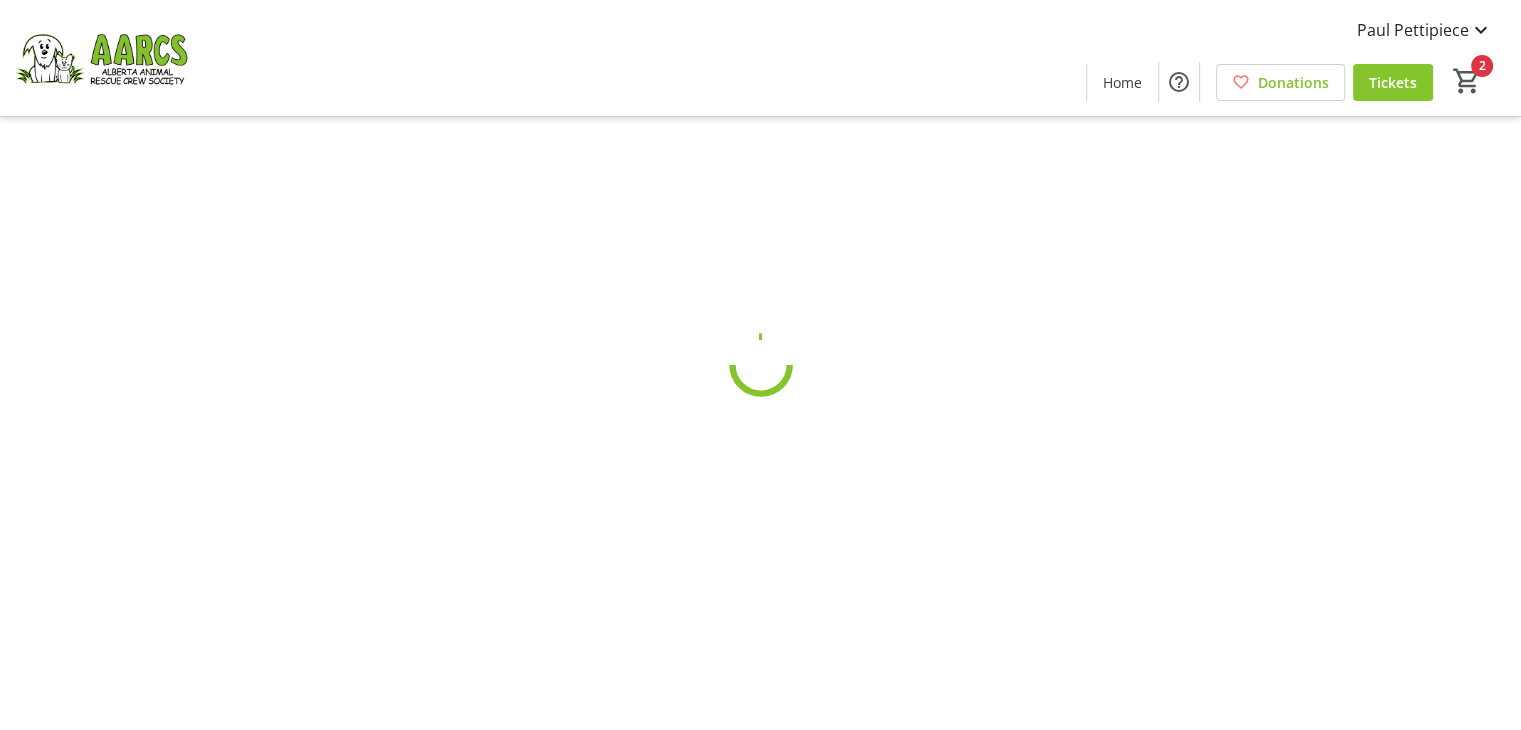 scroll, scrollTop: 0, scrollLeft: 0, axis: both 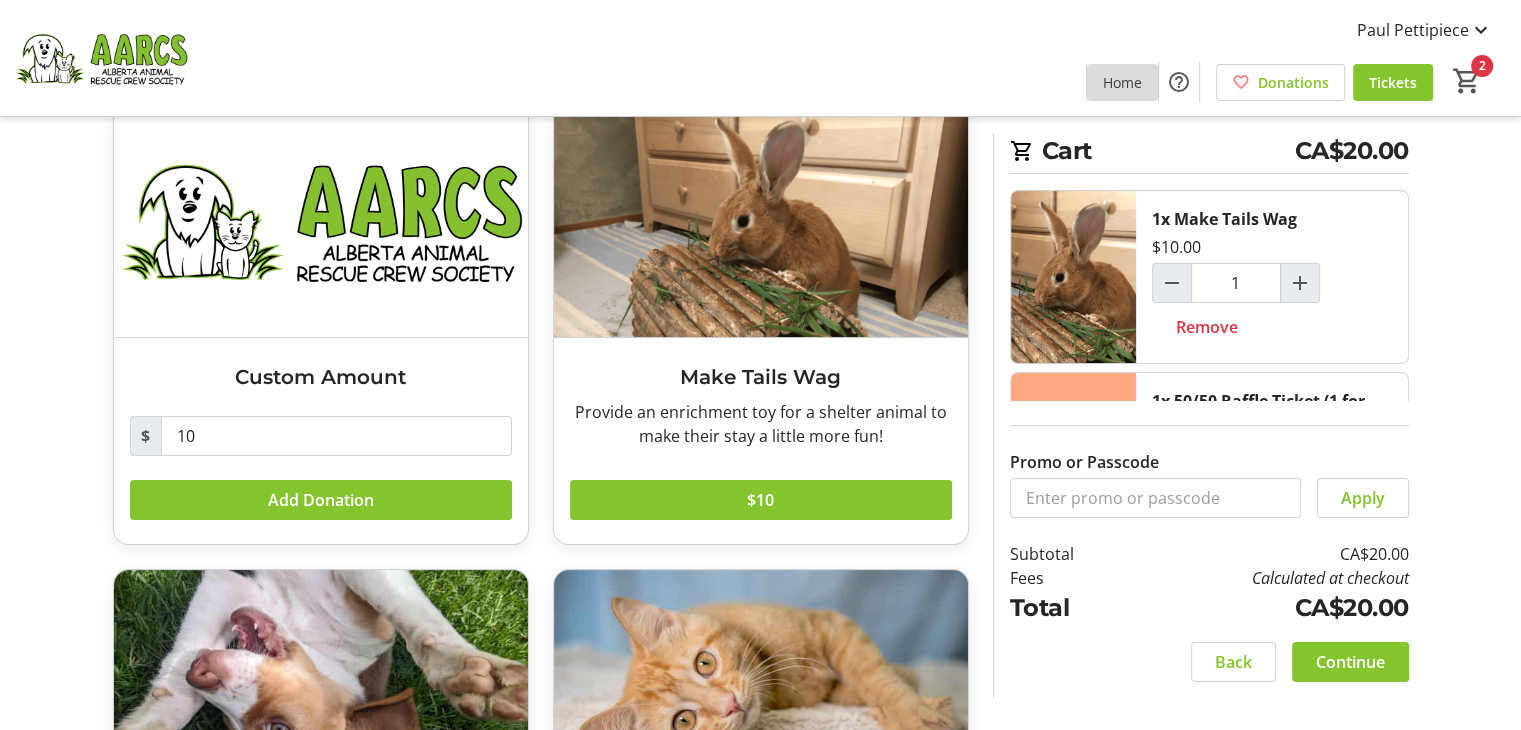click on "Home" 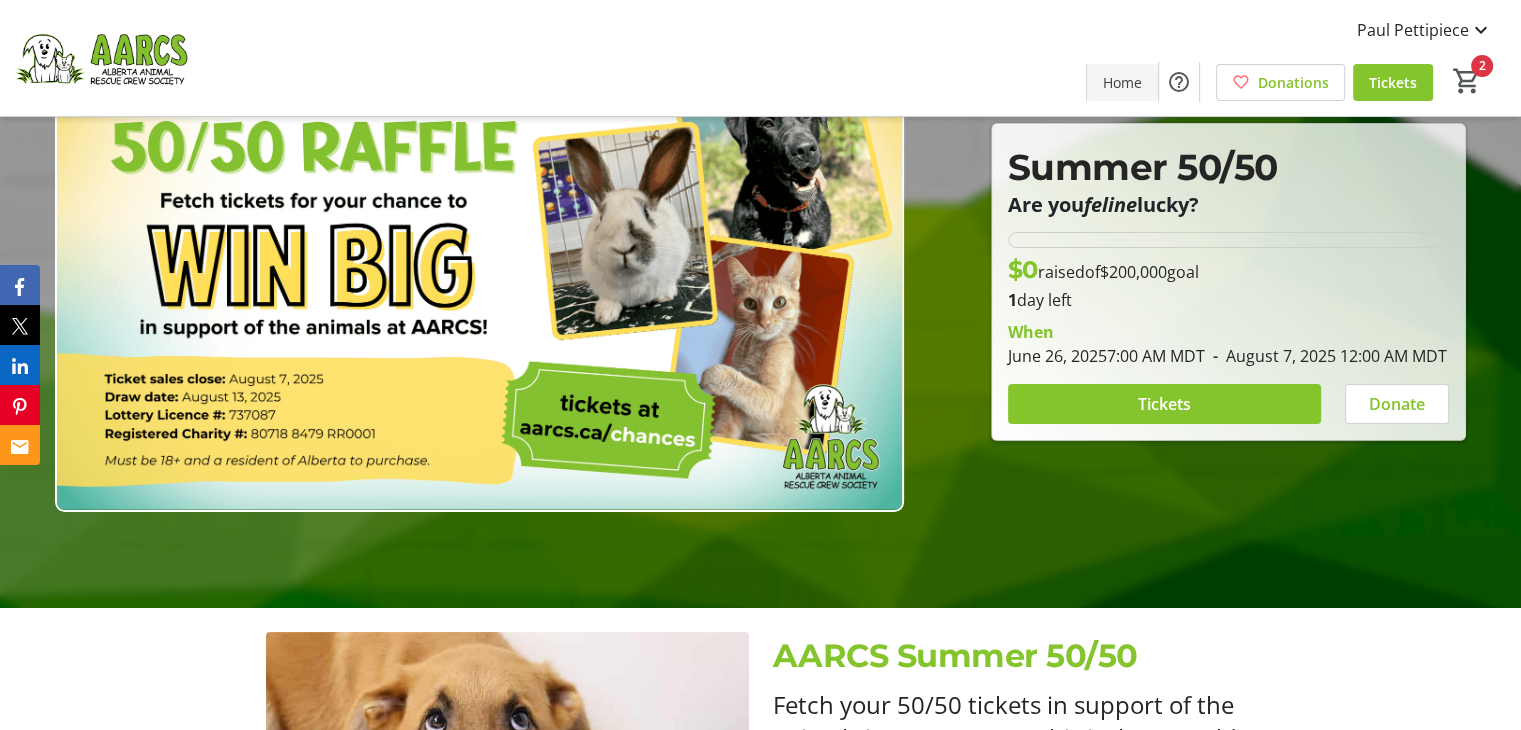 scroll, scrollTop: 0, scrollLeft: 0, axis: both 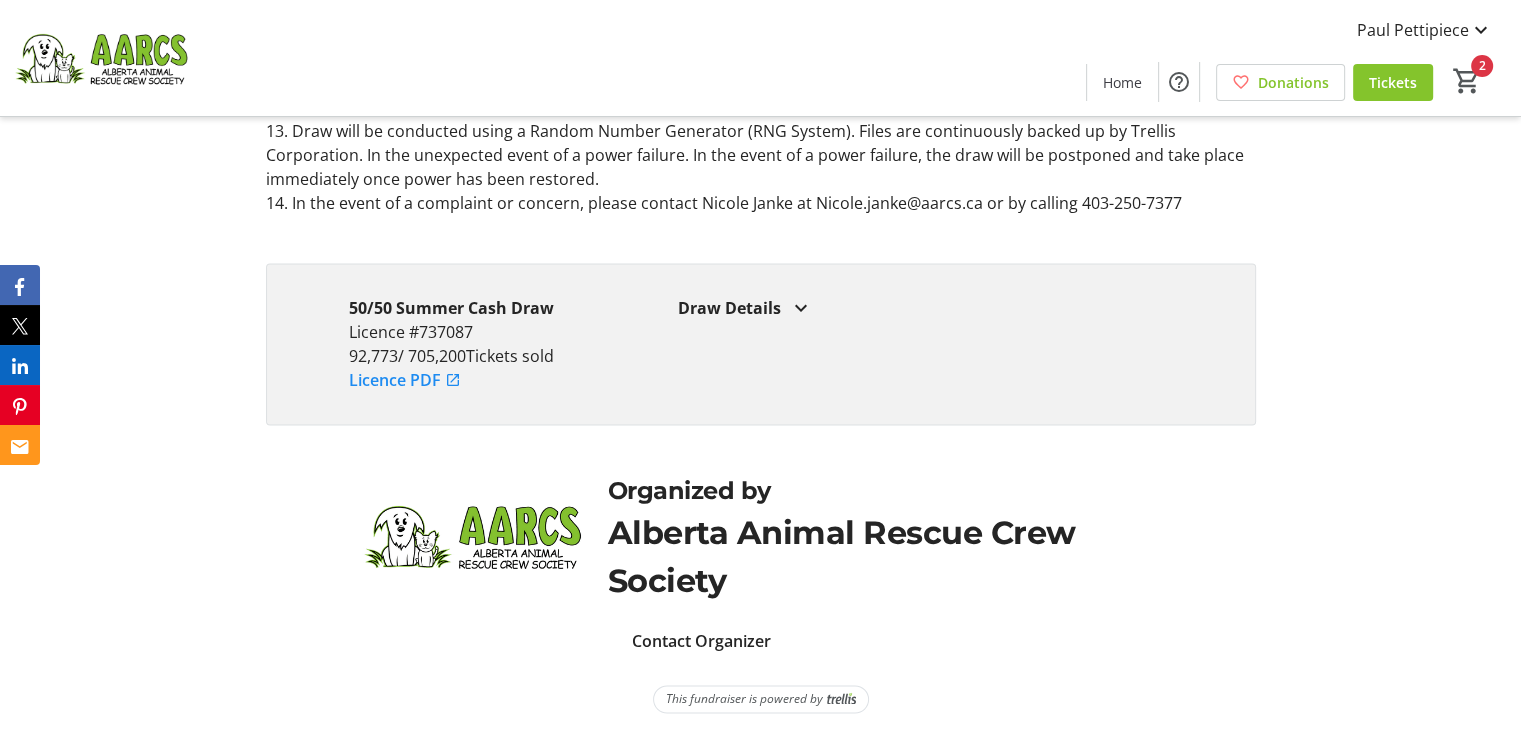 click on "Licence PDF" at bounding box center (405, 380) 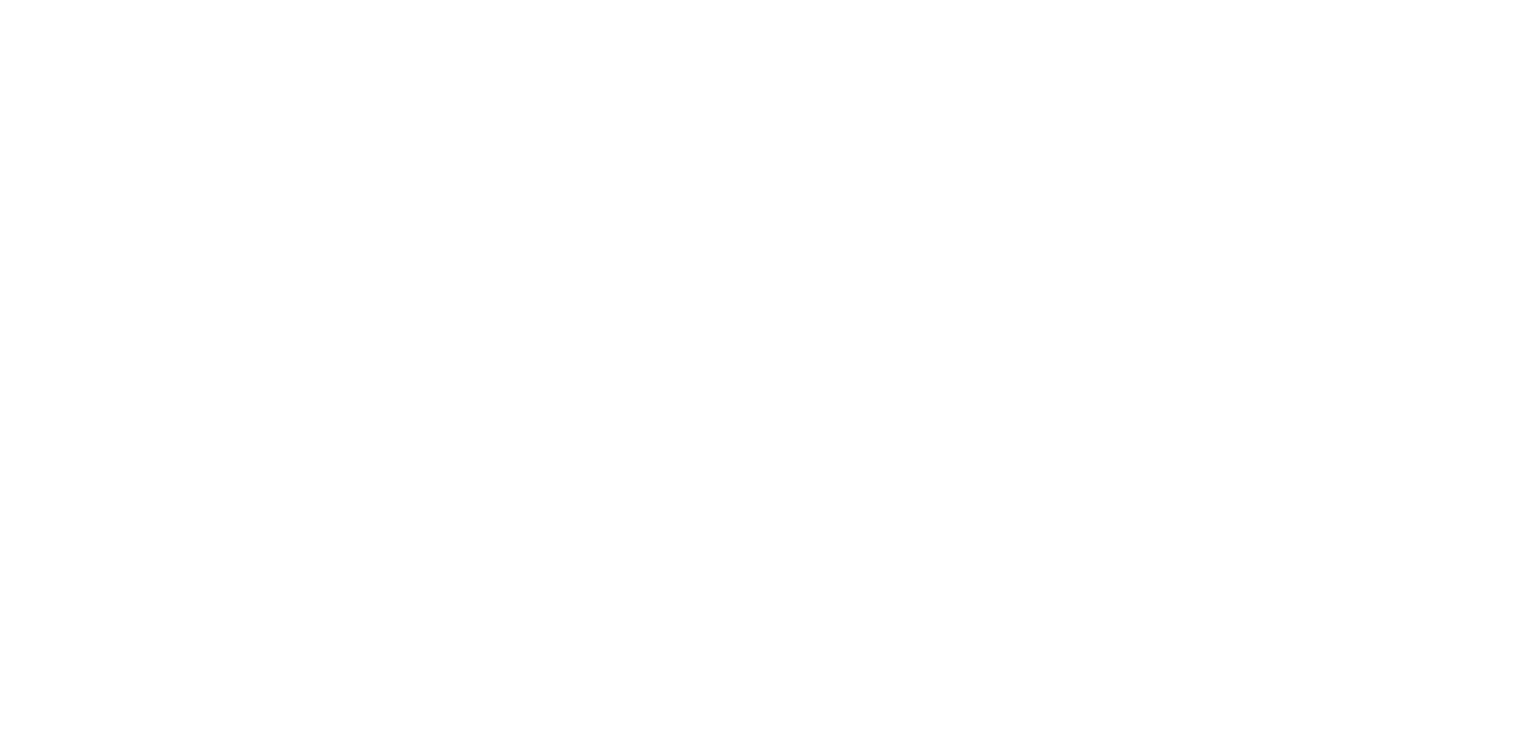 scroll, scrollTop: 0, scrollLeft: 0, axis: both 